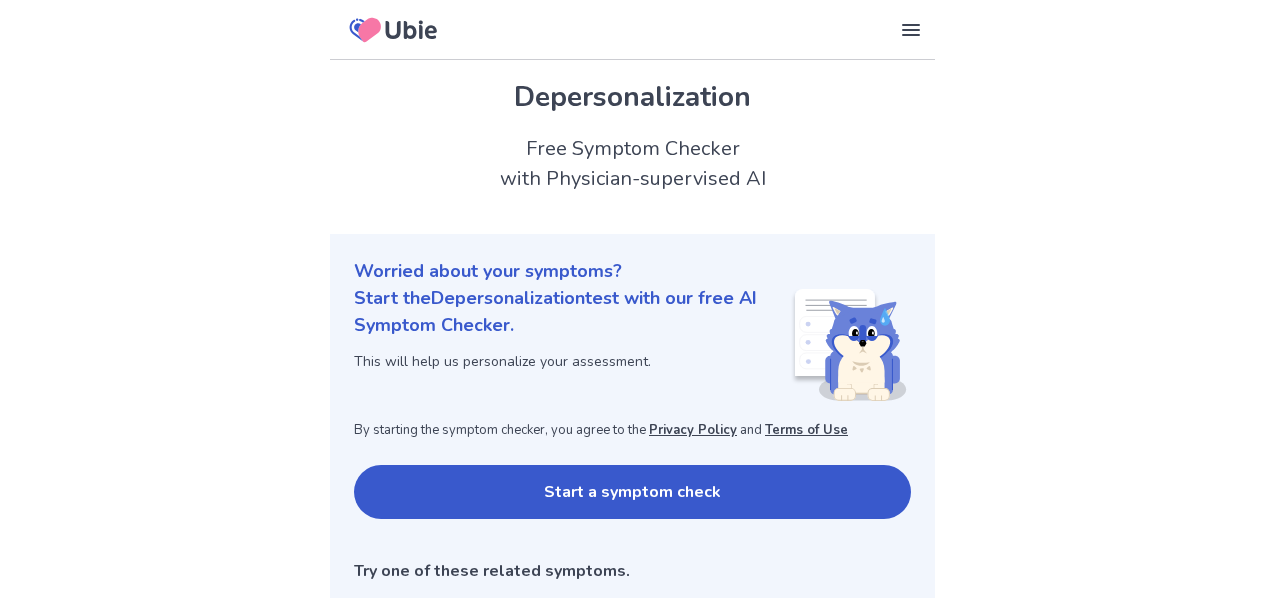 scroll, scrollTop: 0, scrollLeft: 0, axis: both 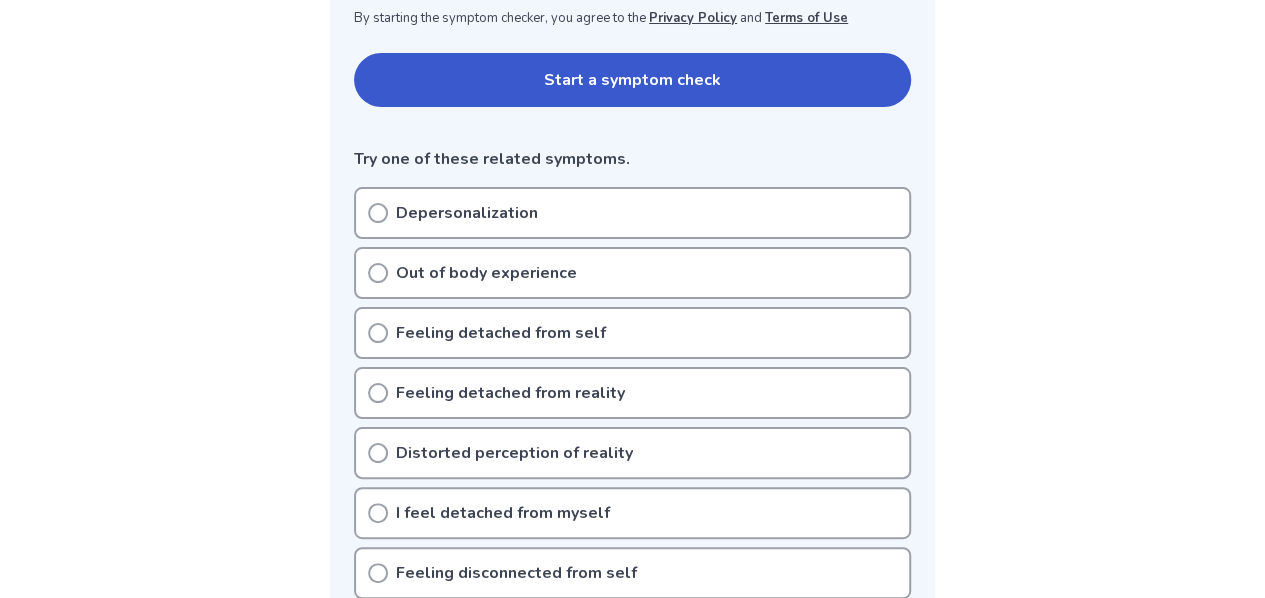click on "Depersonalization" at bounding box center [632, 213] 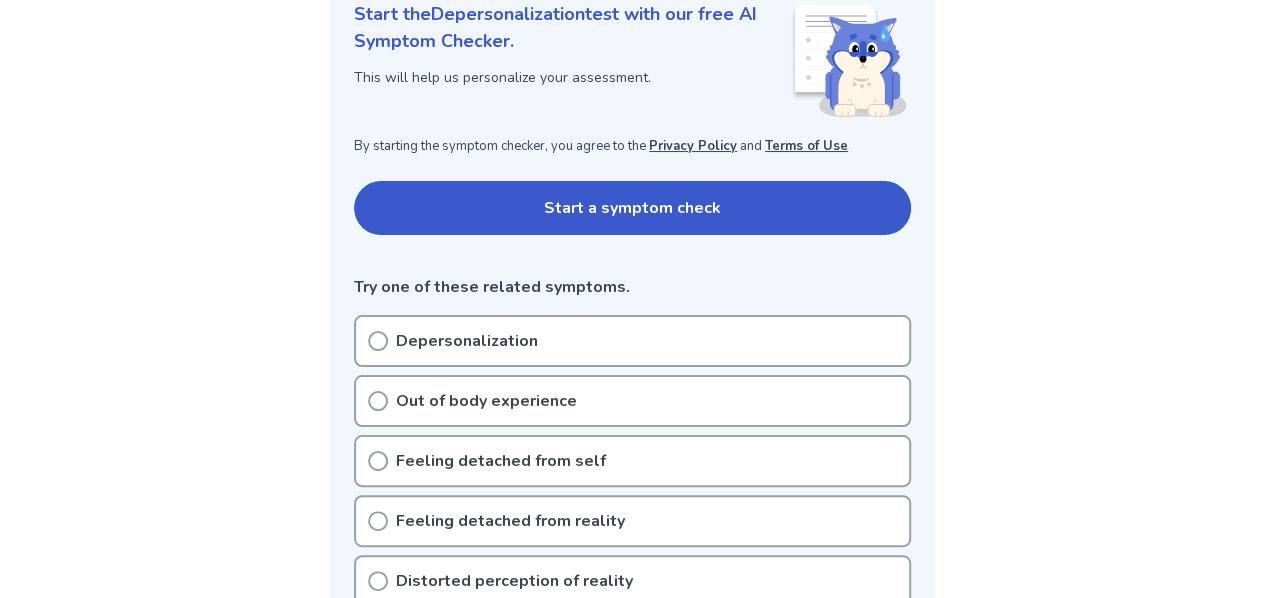 scroll, scrollTop: 274, scrollLeft: 0, axis: vertical 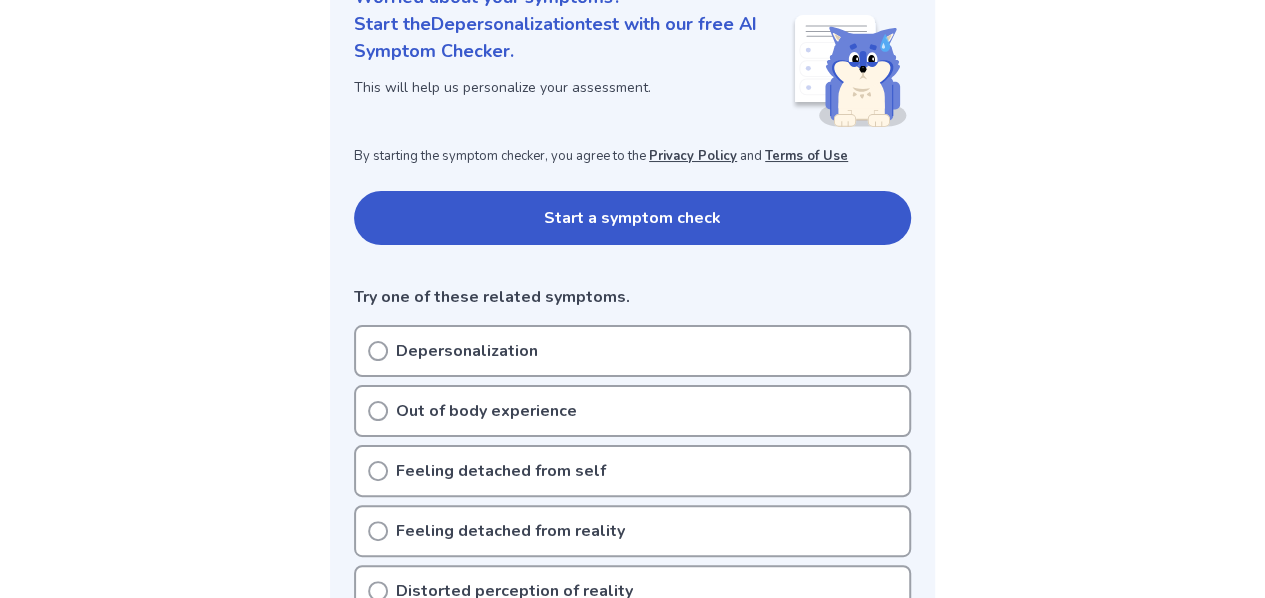 click on "Start a symptom check" at bounding box center [632, 218] 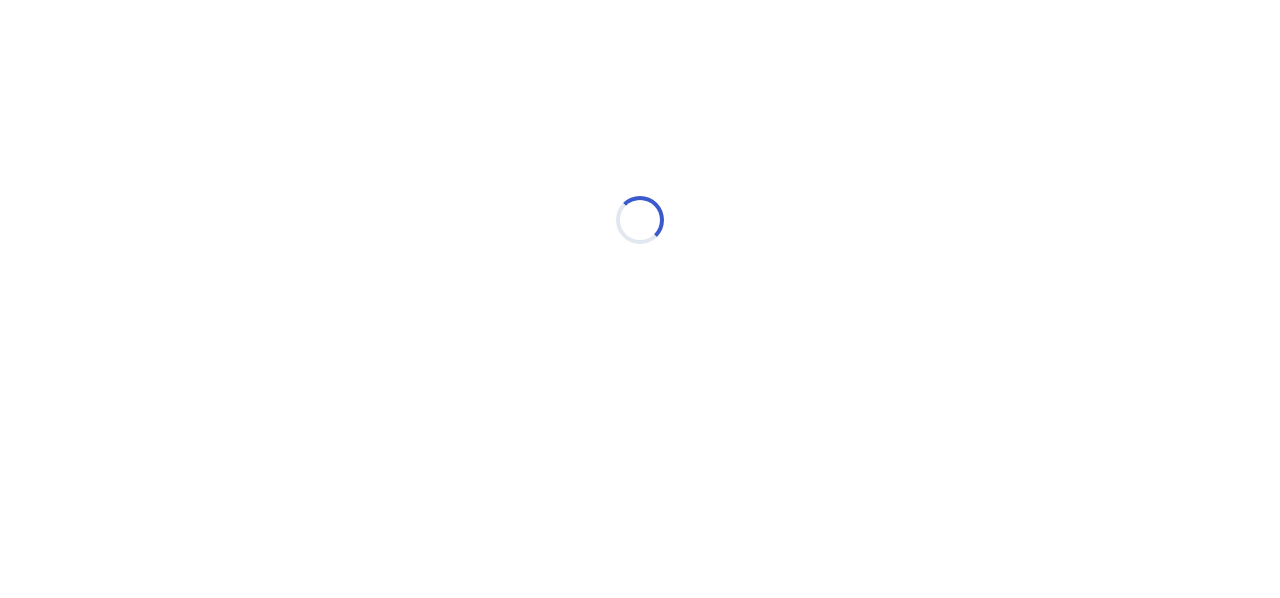 scroll, scrollTop: 0, scrollLeft: 0, axis: both 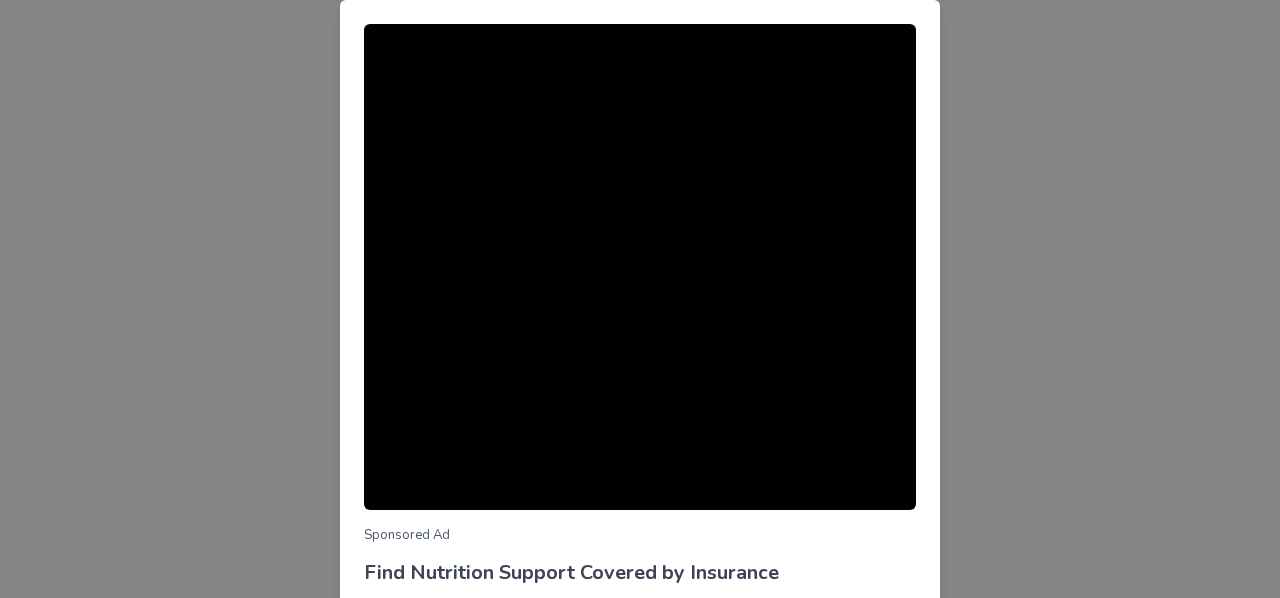 click on "Sponsored Ad Find Nutrition Support Covered by Insurance Berry Street helps you connect with dietitians covered by your insurance. Subscribe to receive helpful information and resources about personalized nutrition. Learn more Continue symptom check" at bounding box center [640, 299] 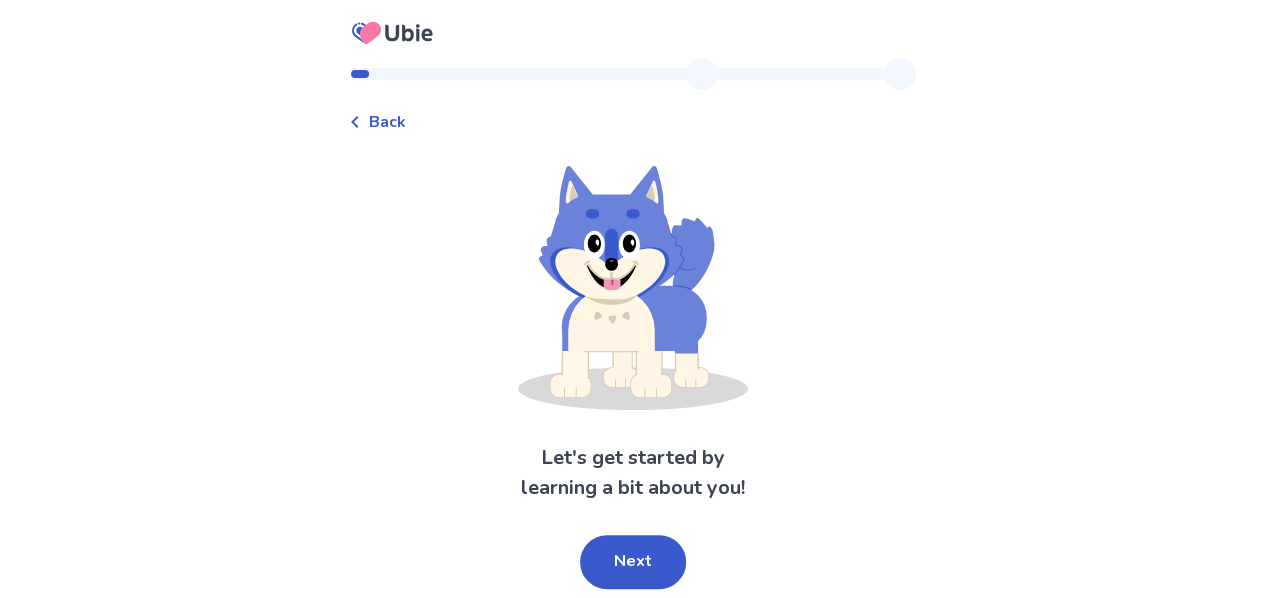 scroll, scrollTop: 36, scrollLeft: 0, axis: vertical 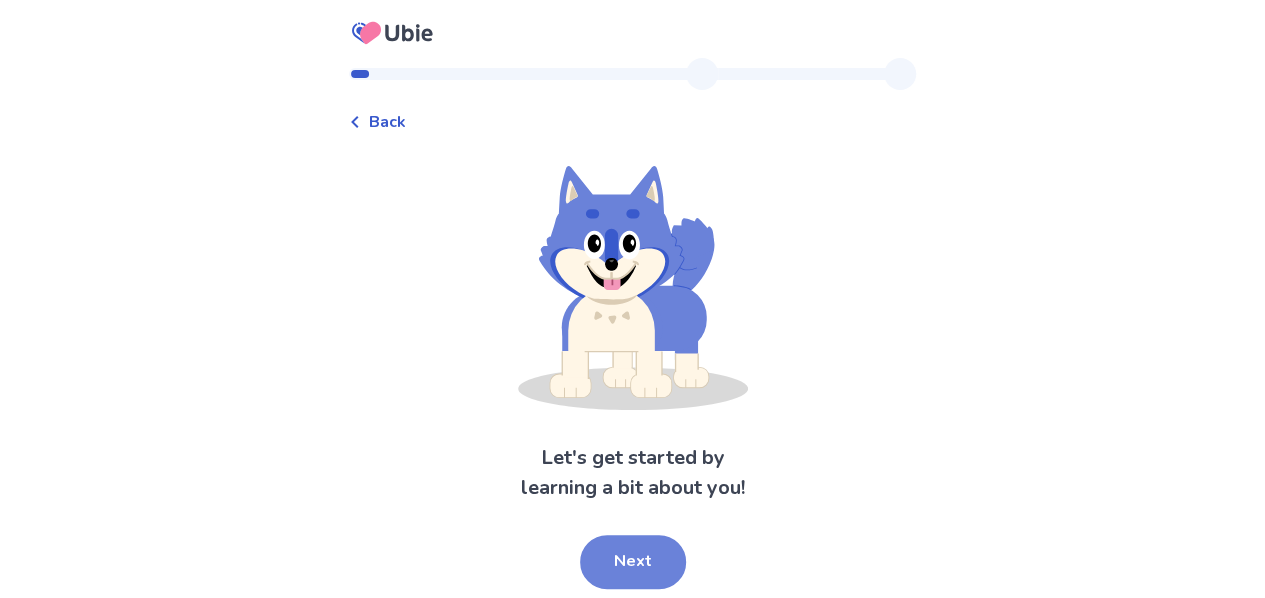 click on "Next" at bounding box center [633, 562] 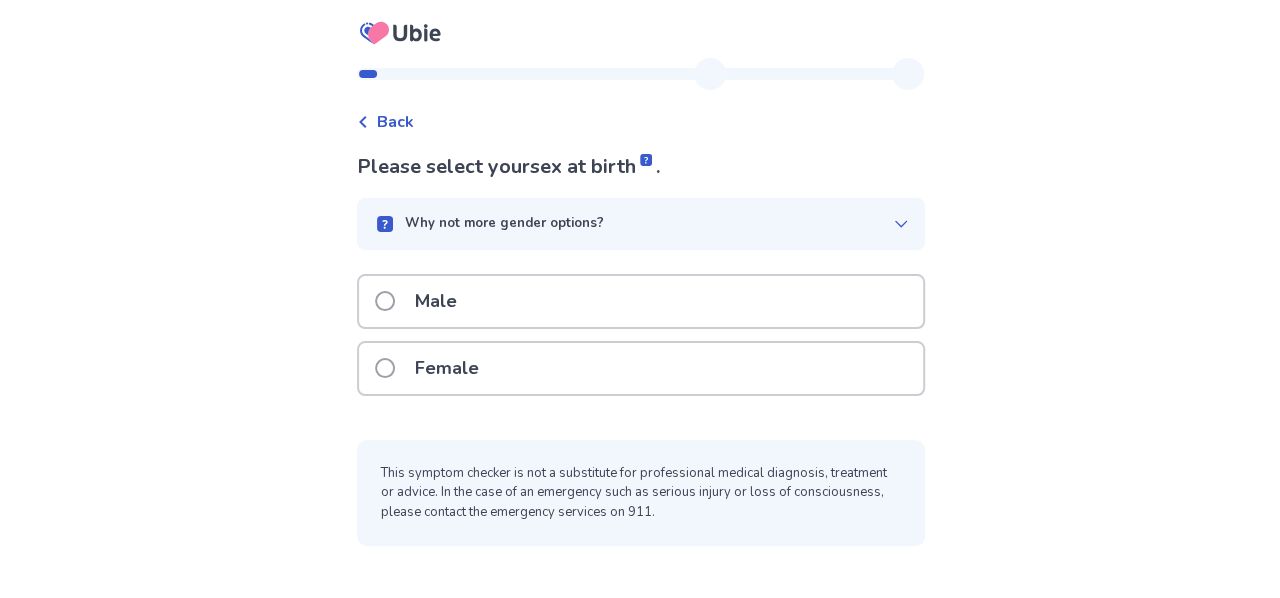 scroll, scrollTop: 0, scrollLeft: 0, axis: both 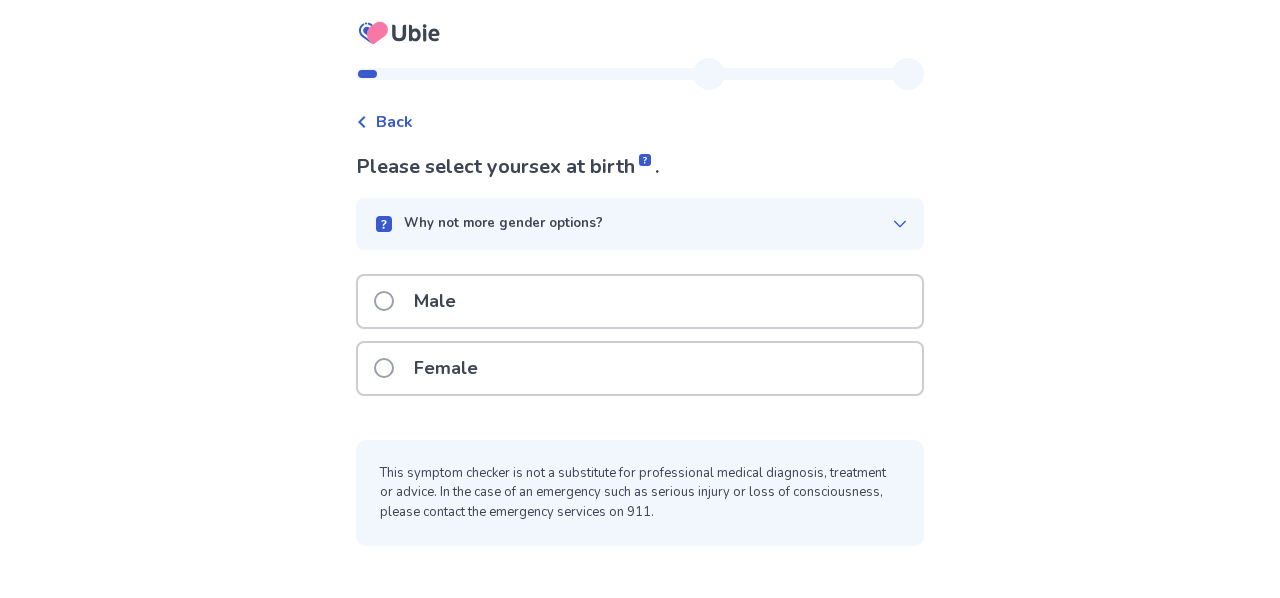click on "Male" at bounding box center [640, 301] 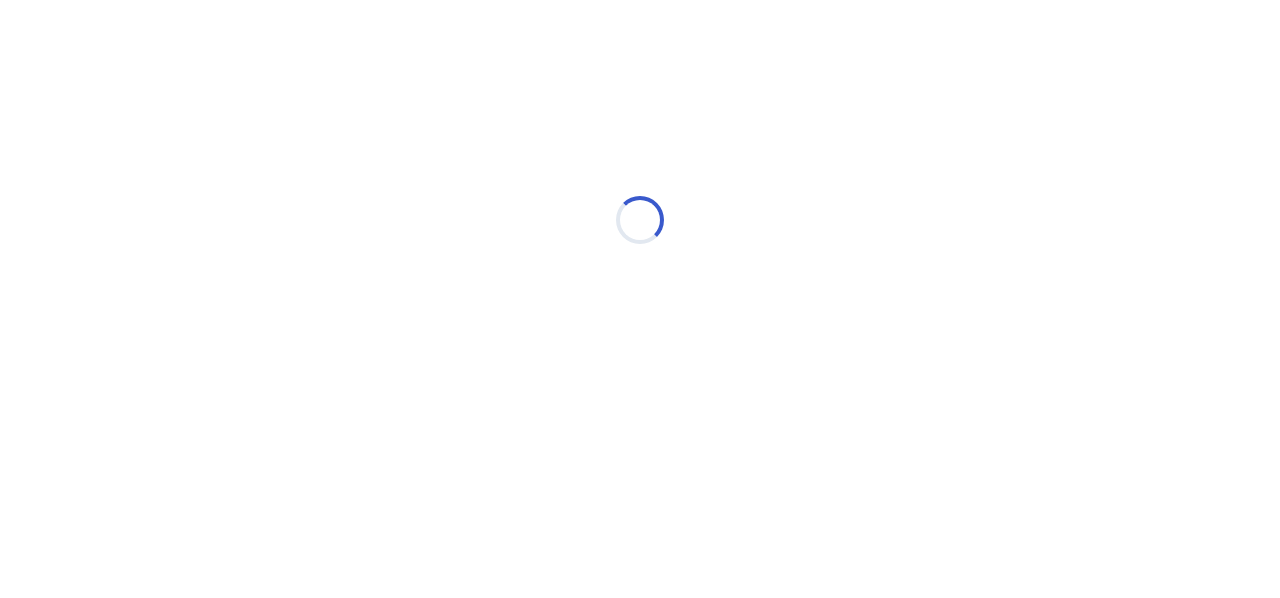 scroll, scrollTop: 0, scrollLeft: 0, axis: both 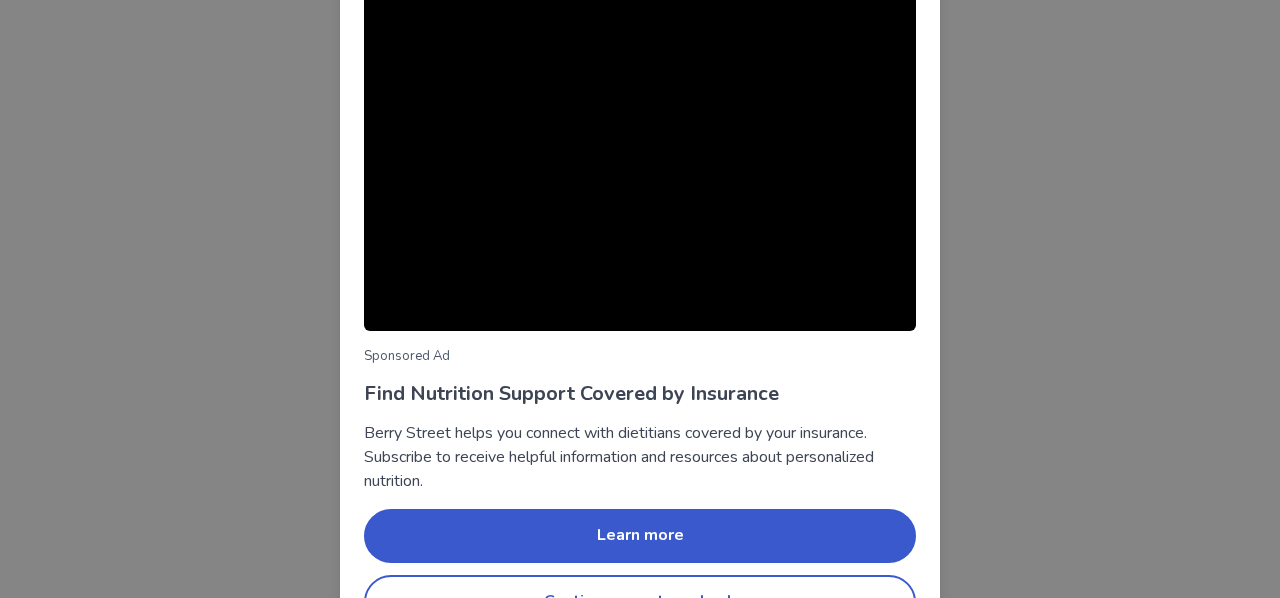 click on "Sponsored Ad Find Nutrition Support Covered by Insurance Berry Street helps you connect with dietitians covered by your insurance. Subscribe to receive helpful information and resources about personalized nutrition. Learn more Continue symptom check" at bounding box center [640, 299] 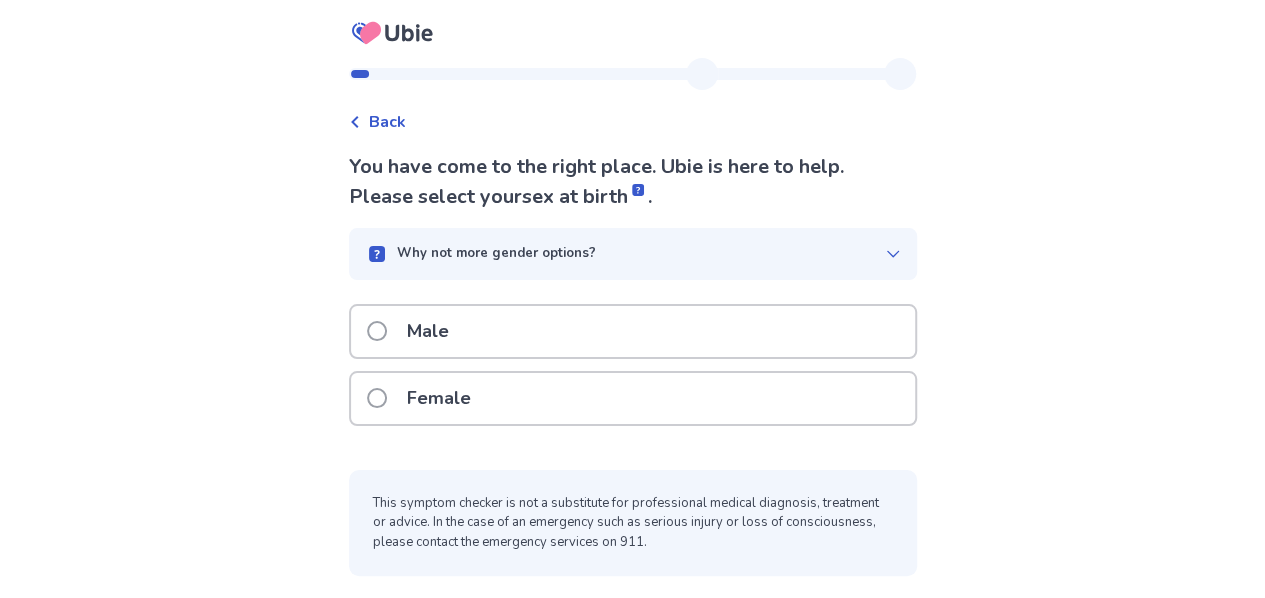 click on "Female" at bounding box center [633, 398] 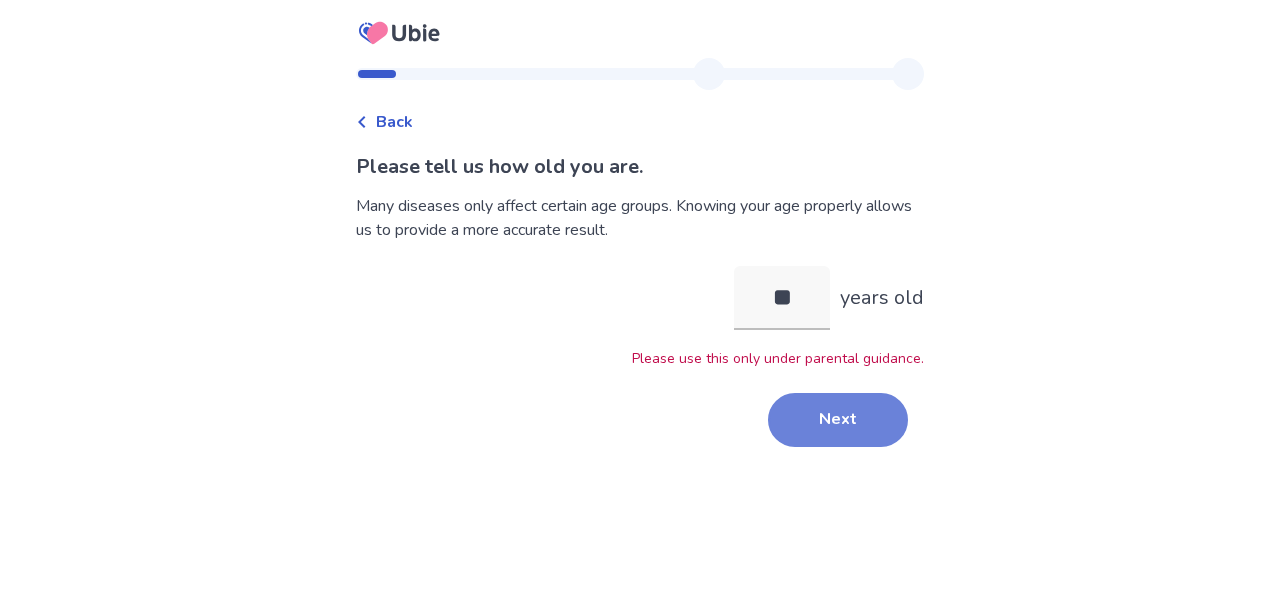 type on "**" 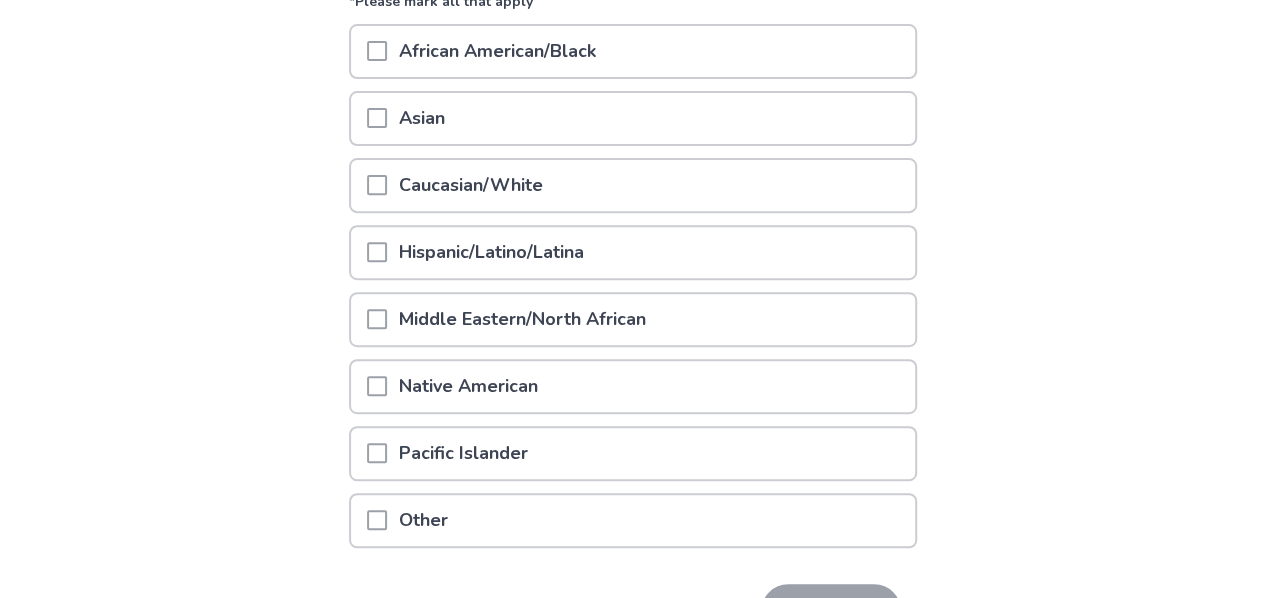 click on "Hispanic/Latino/Latina" at bounding box center [633, 252] 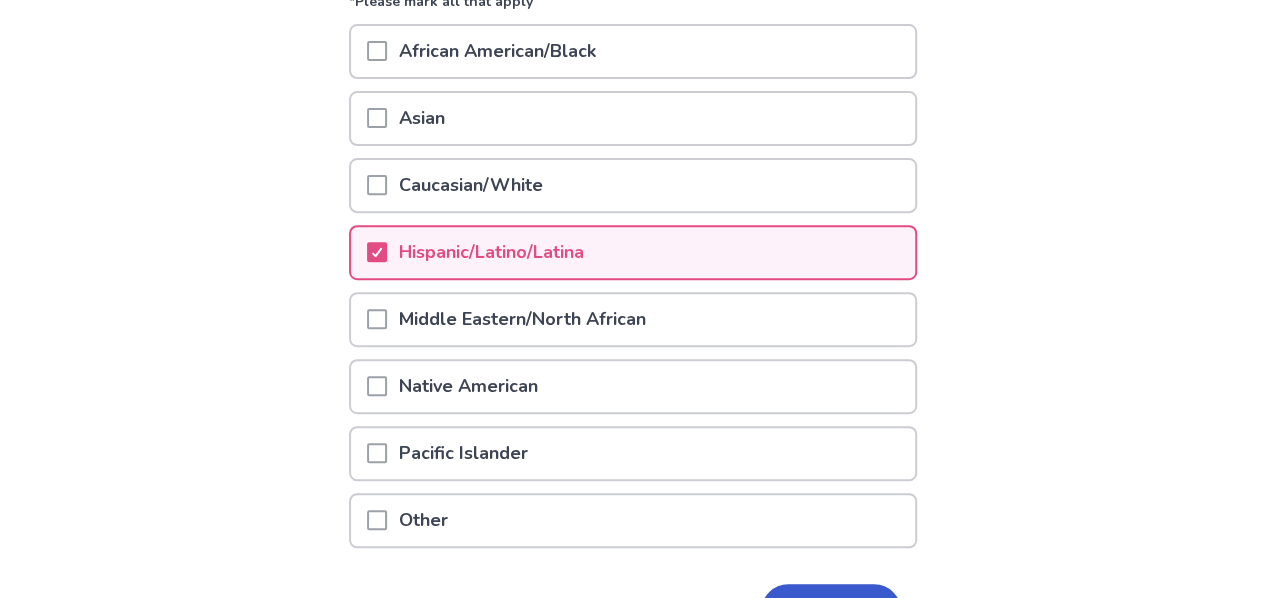 scroll, scrollTop: 454, scrollLeft: 0, axis: vertical 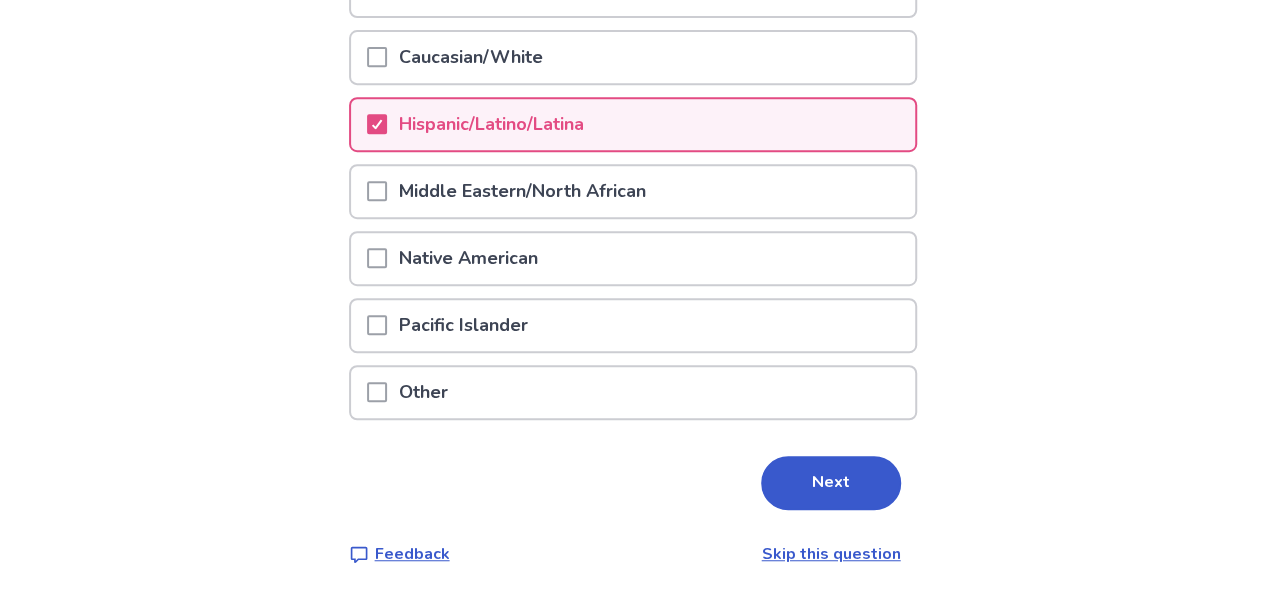 click on "Next" at bounding box center [633, 483] 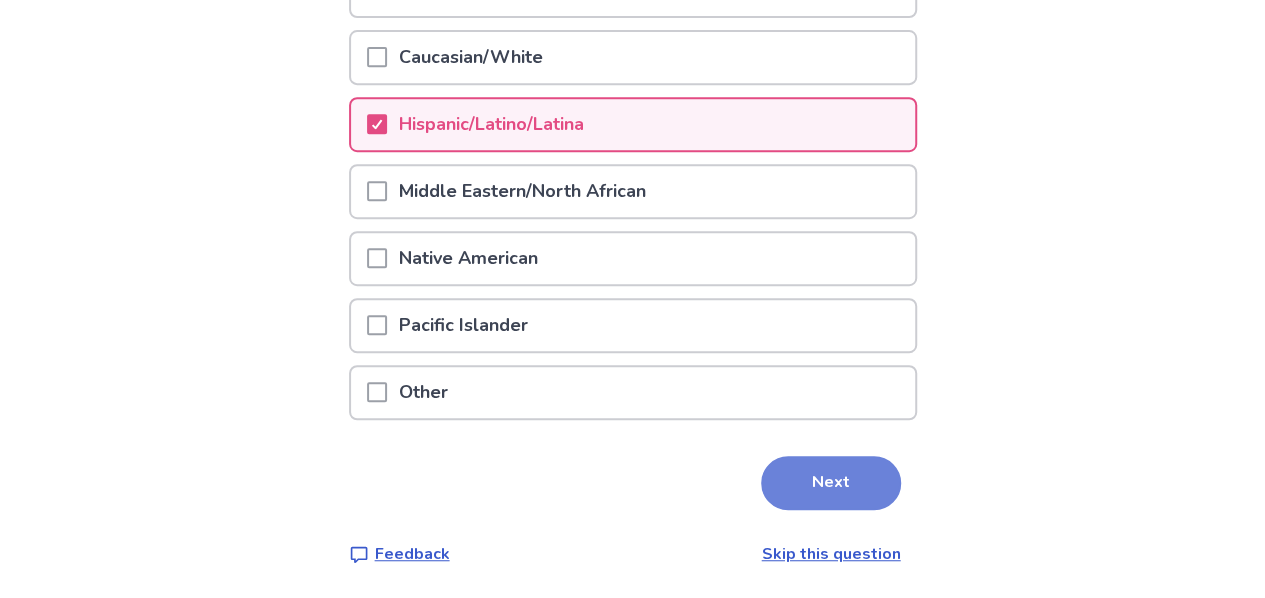click on "Next" at bounding box center (831, 483) 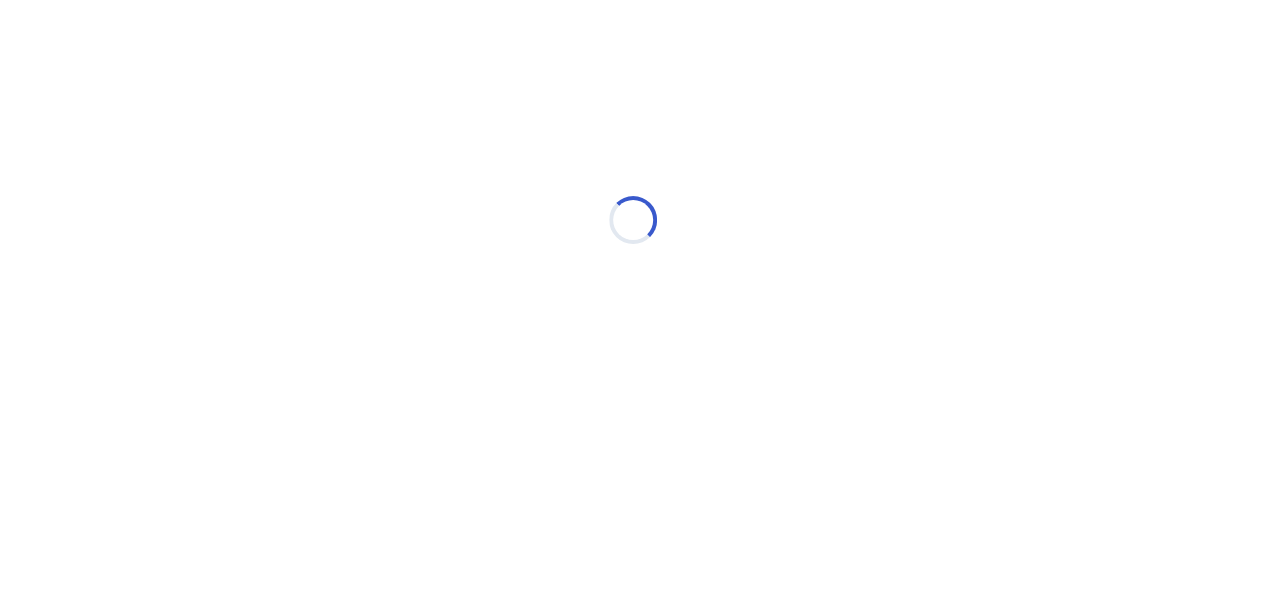 scroll, scrollTop: 0, scrollLeft: 0, axis: both 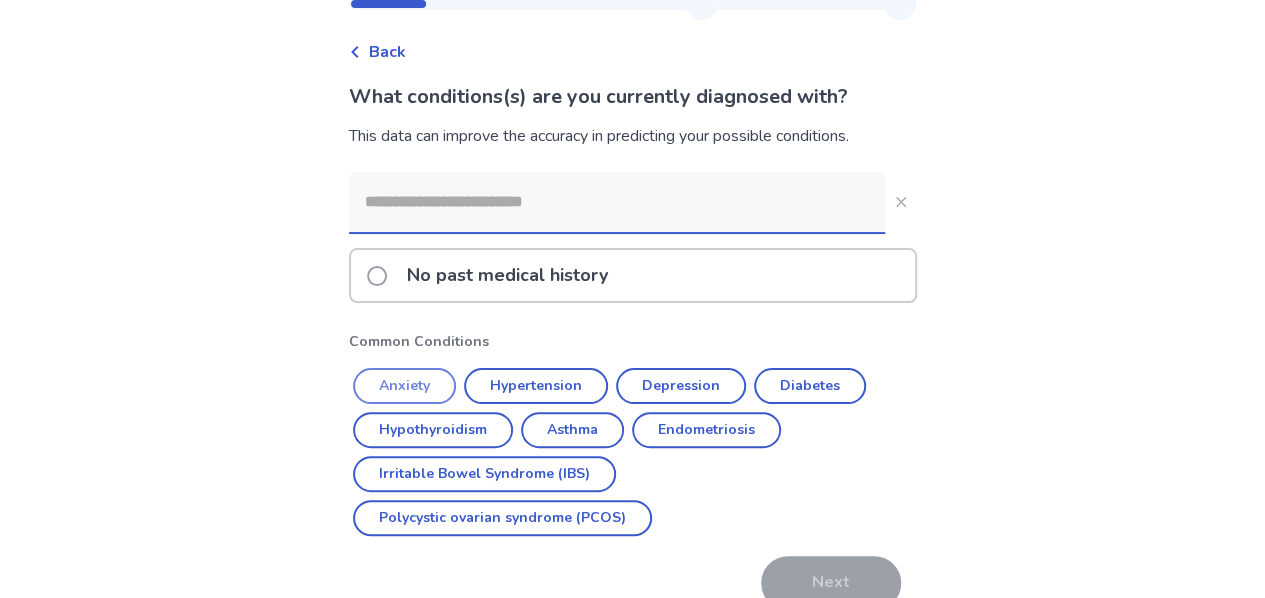 click on "Anxiety" at bounding box center [404, 386] 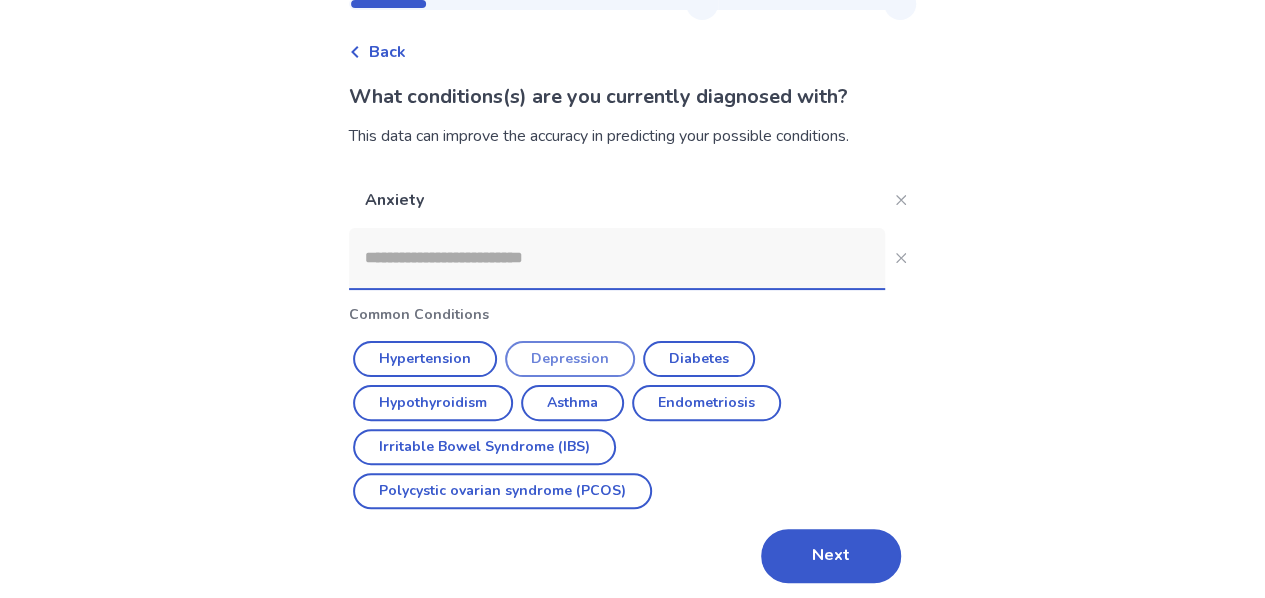 click on "Depression" at bounding box center [570, 359] 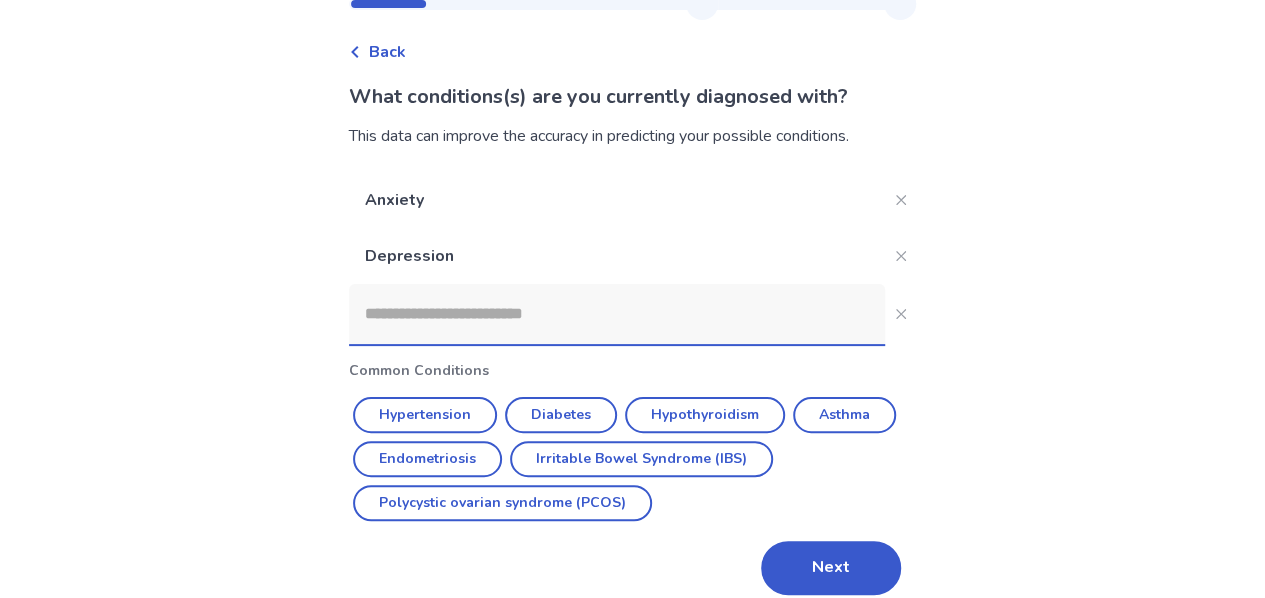 click at bounding box center [617, 314] 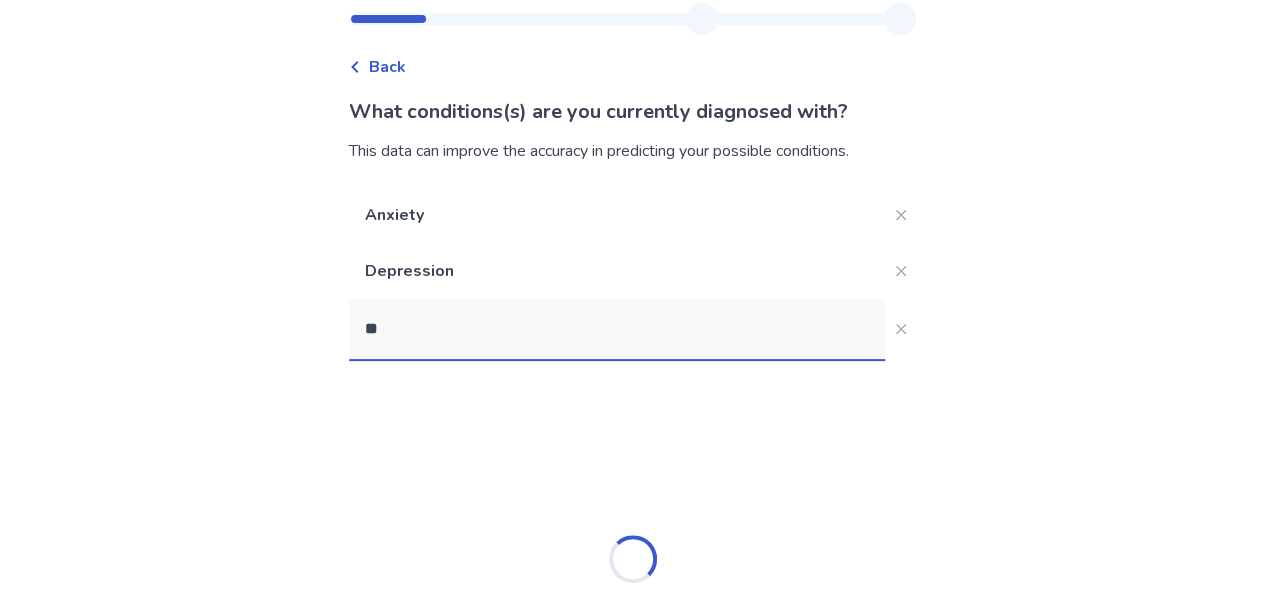 scroll, scrollTop: 70, scrollLeft: 0, axis: vertical 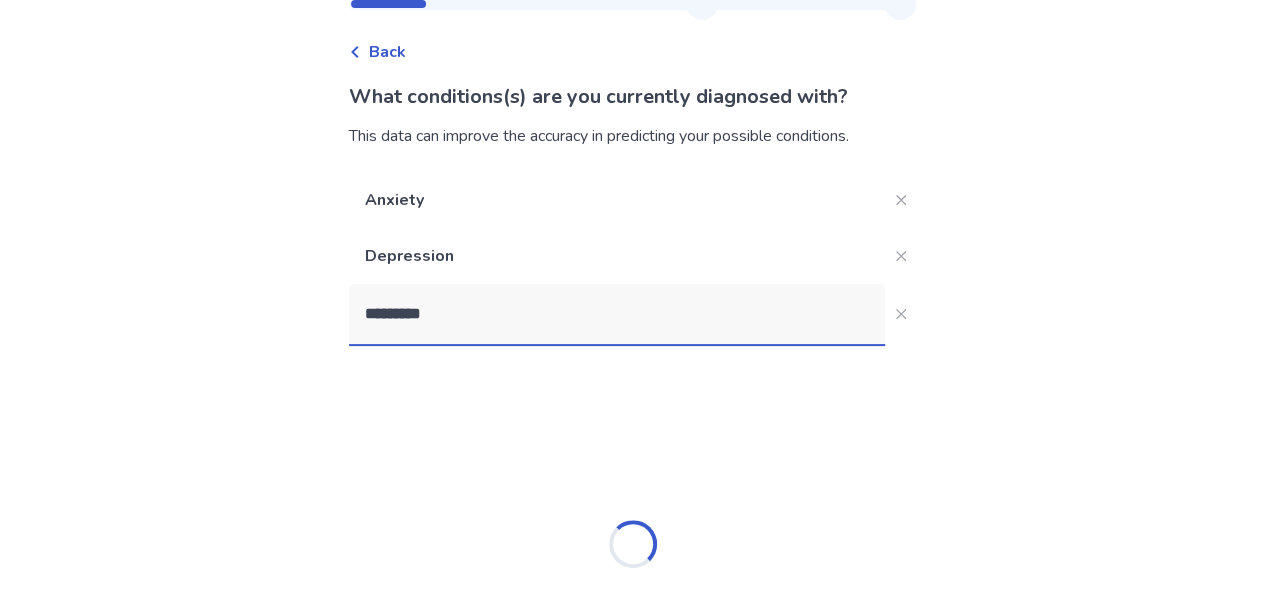 type on "**********" 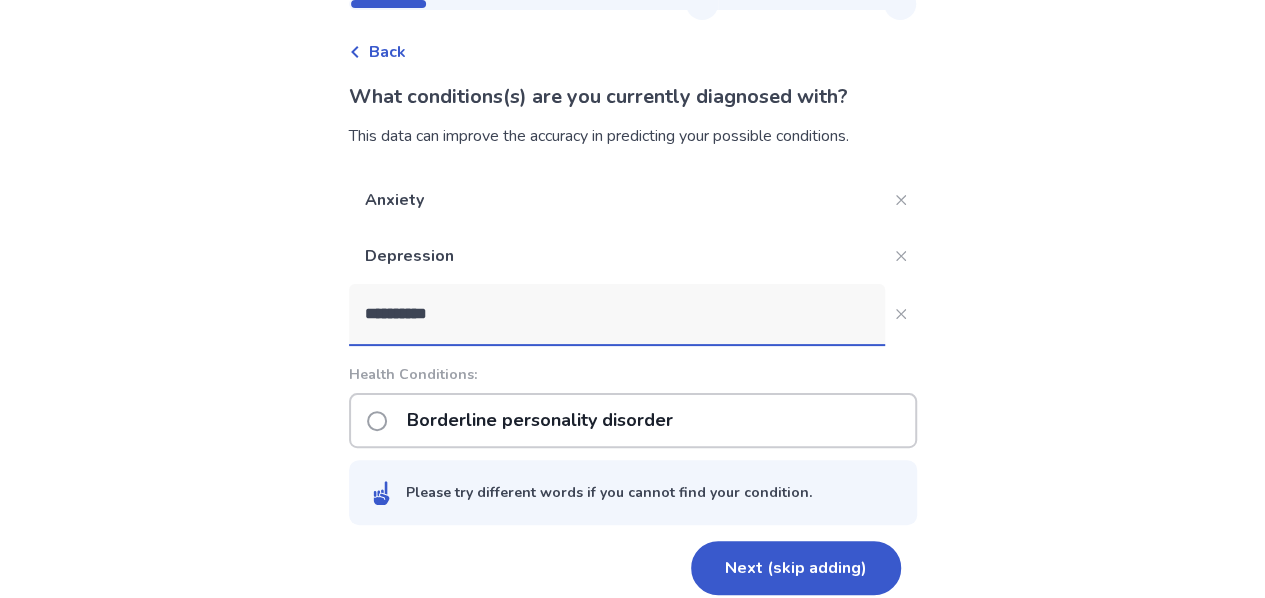 click on "Borderline personality disorder" at bounding box center [540, 420] 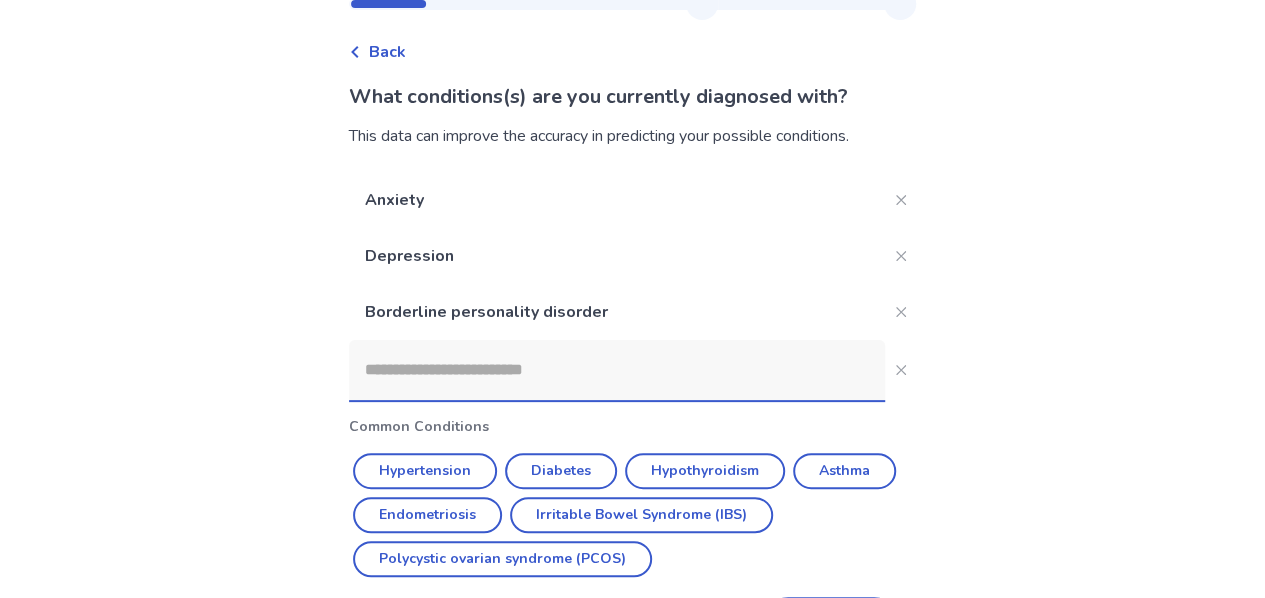 click at bounding box center (617, 370) 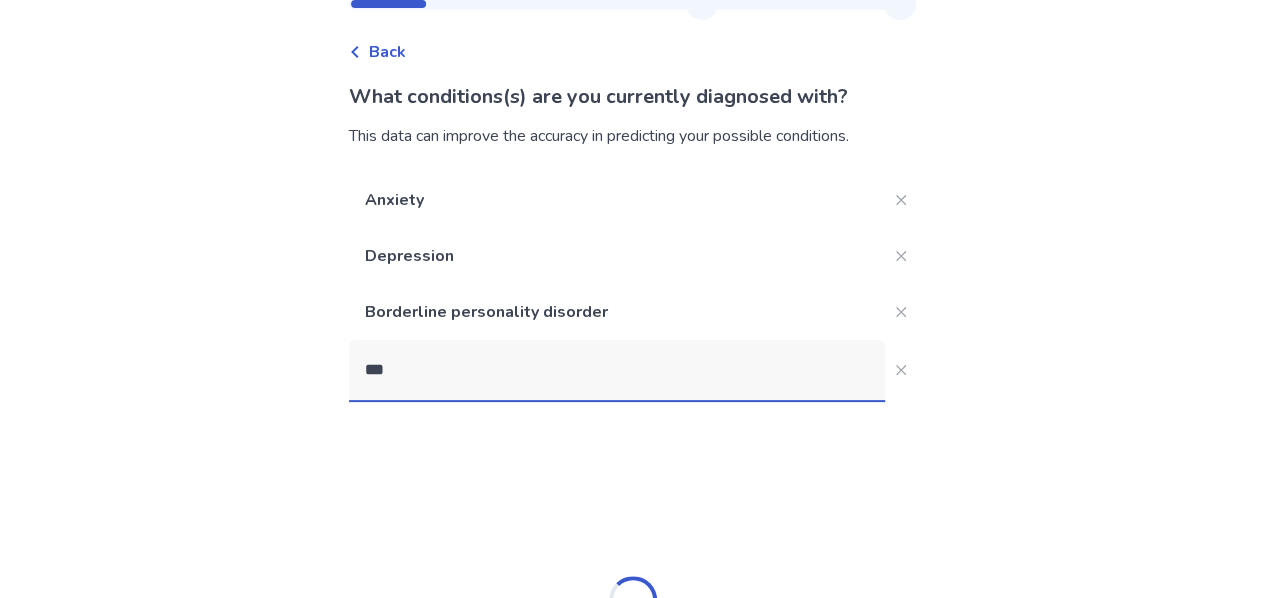 type on "****" 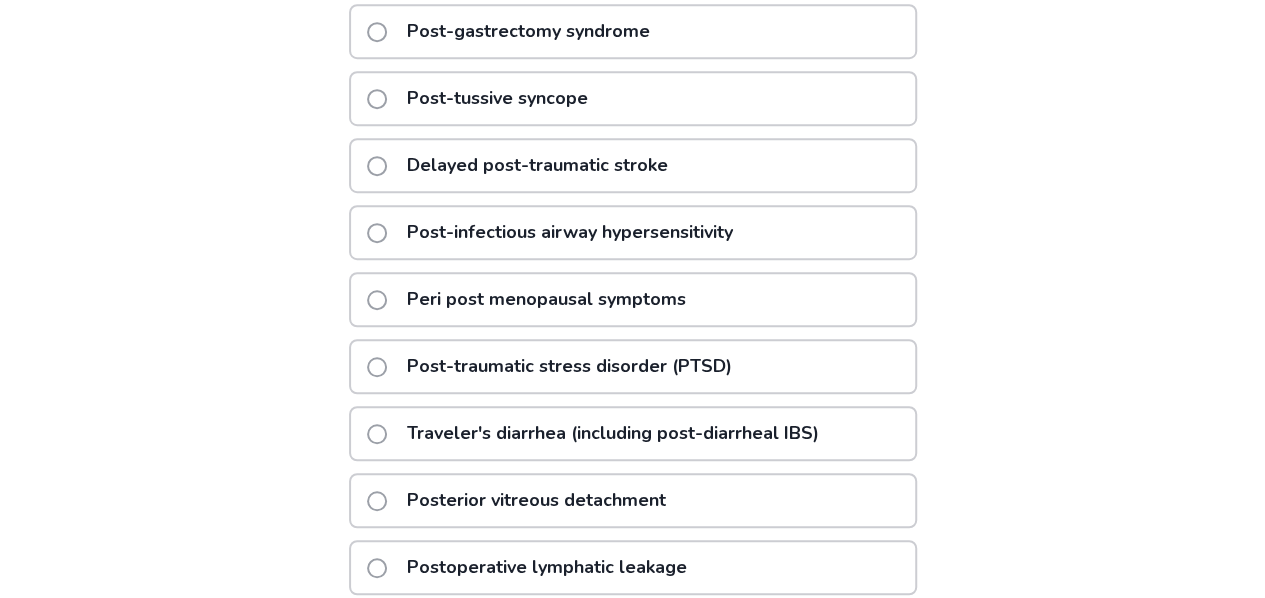 click on "Post-traumatic stress disorder (PTSD)" at bounding box center [569, 366] 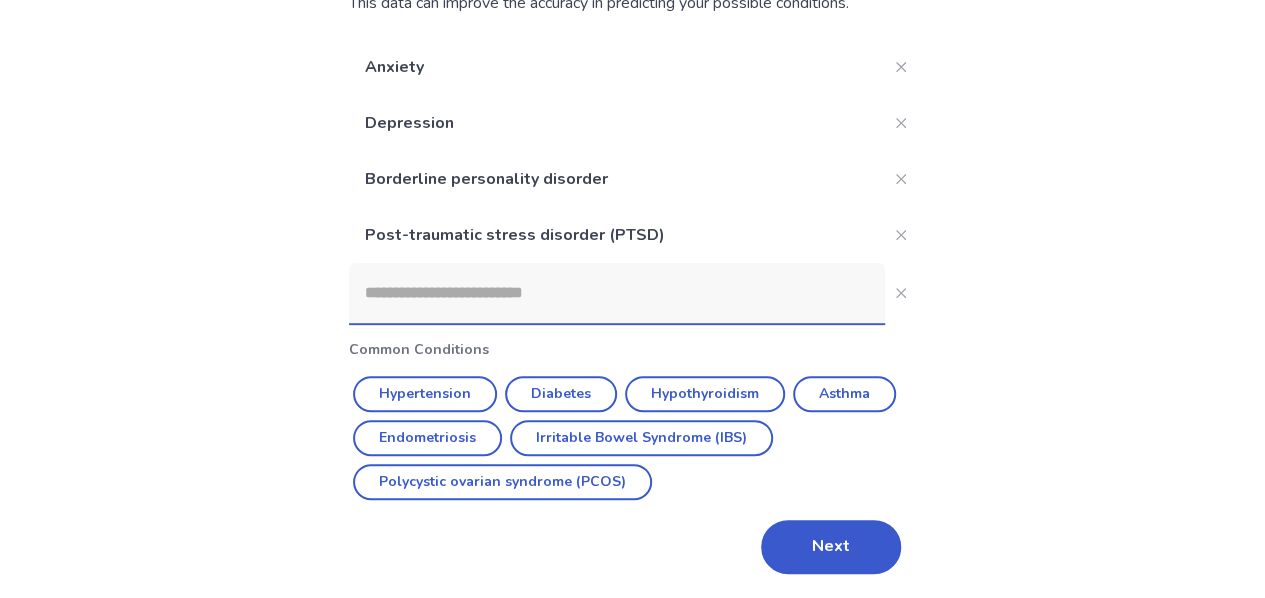 scroll, scrollTop: 232, scrollLeft: 0, axis: vertical 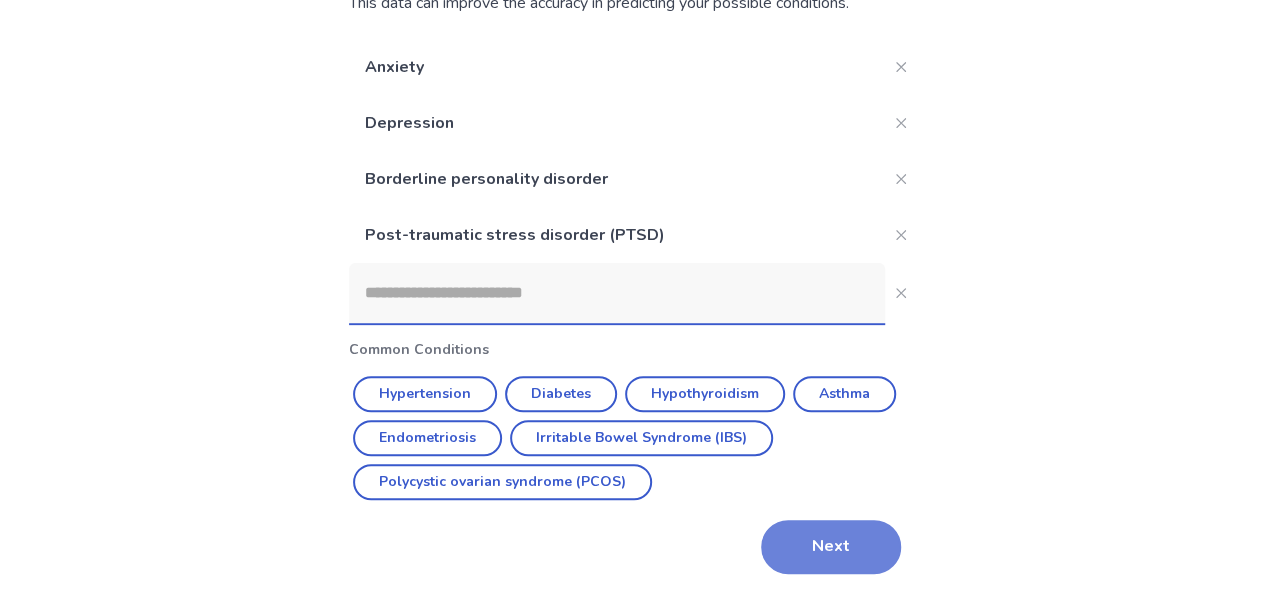 click on "Next" at bounding box center (831, 547) 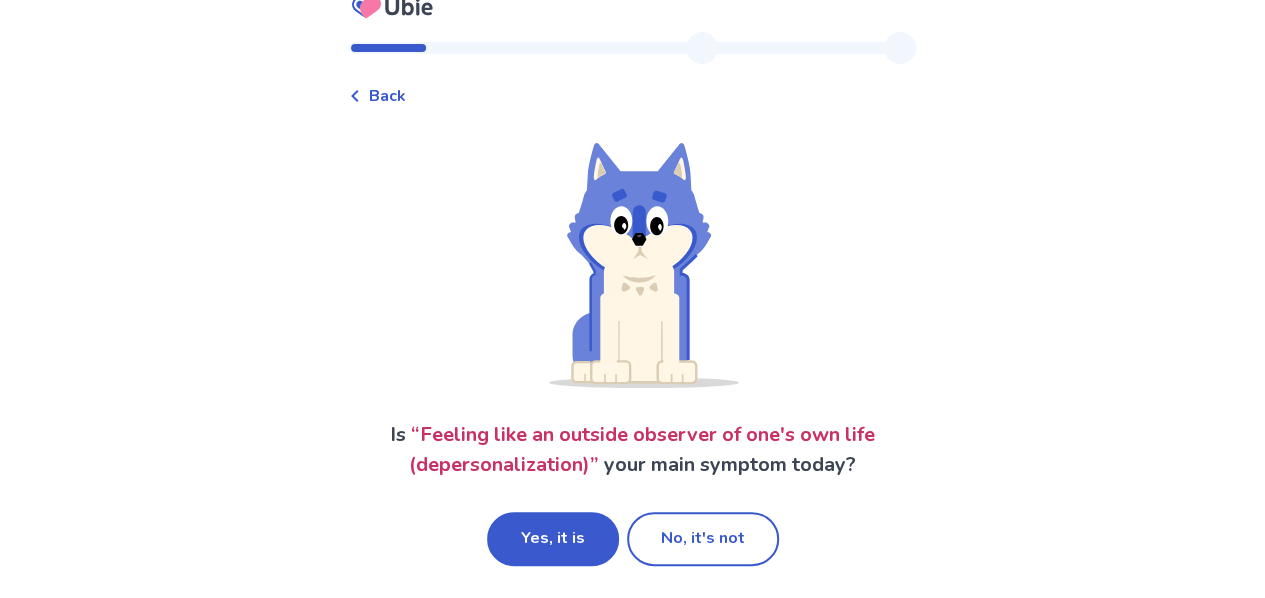 scroll, scrollTop: 41, scrollLeft: 0, axis: vertical 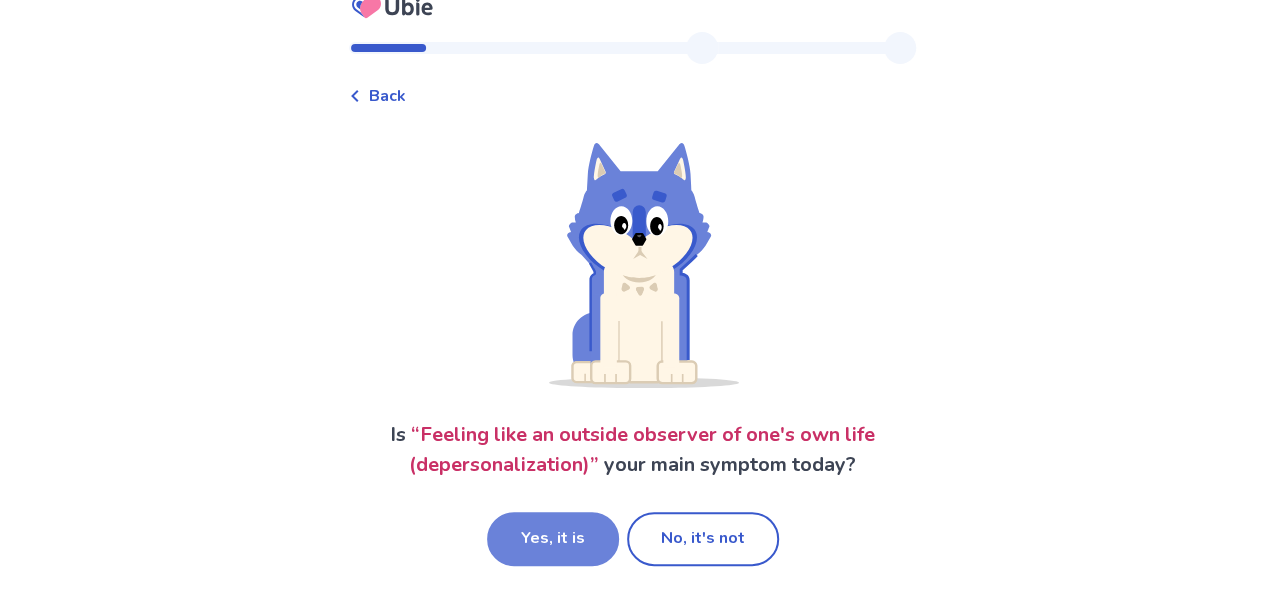 click on "Yes, it is" at bounding box center (553, 539) 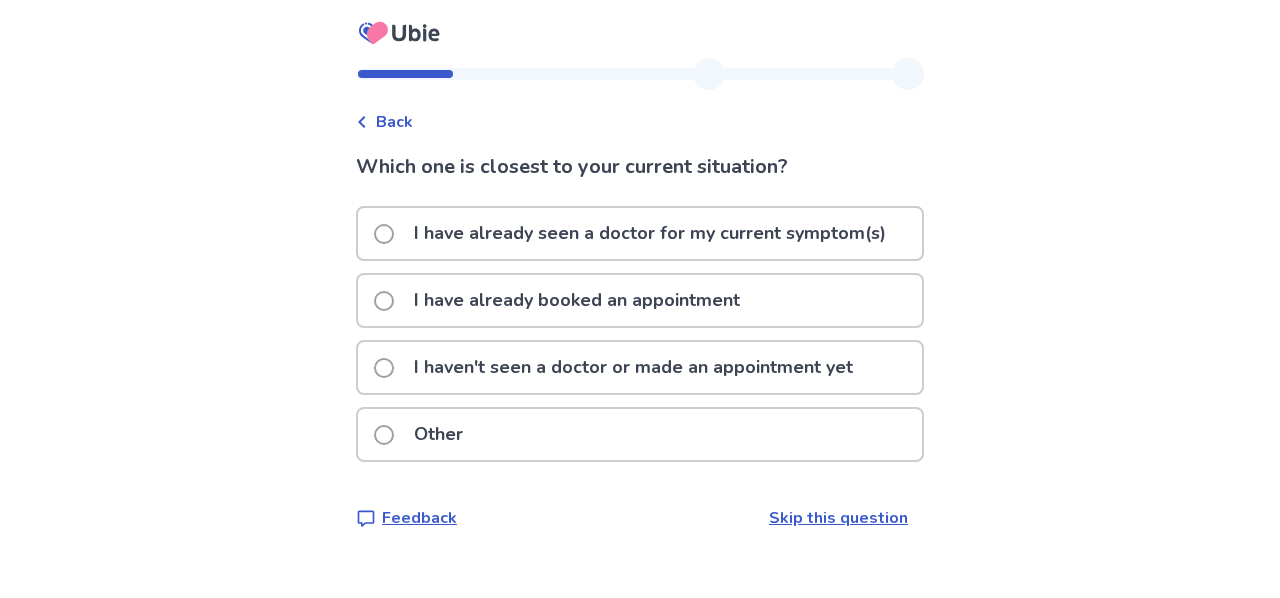 click on "I haven't seen a doctor or made an appointment yet" at bounding box center [633, 367] 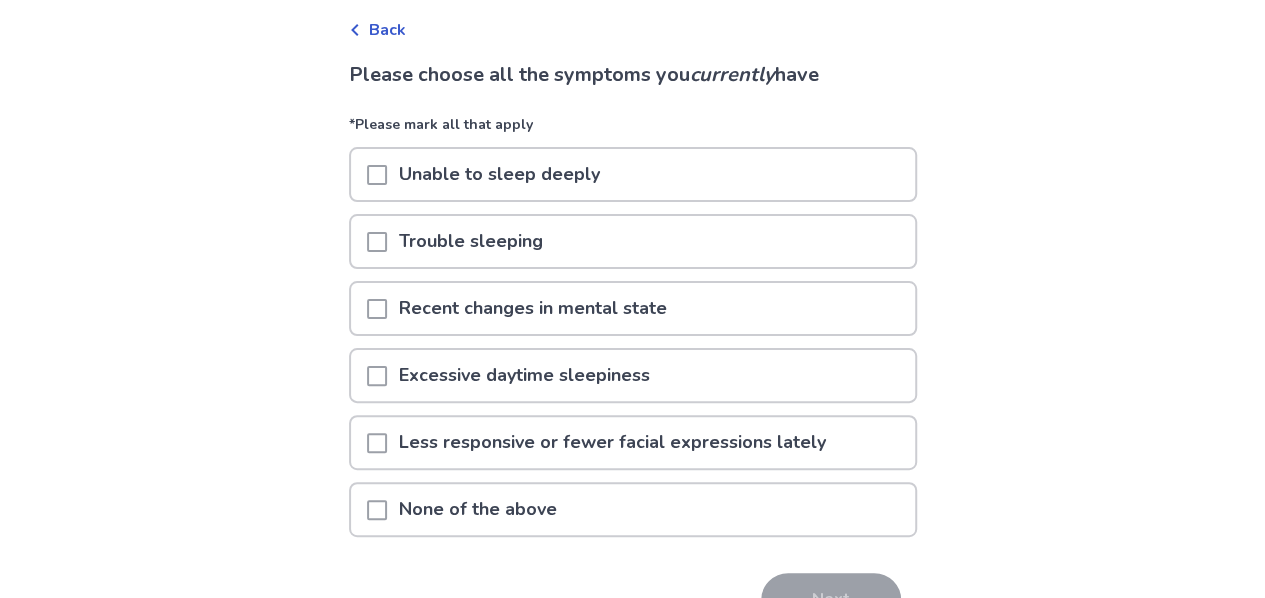 scroll, scrollTop: 98, scrollLeft: 0, axis: vertical 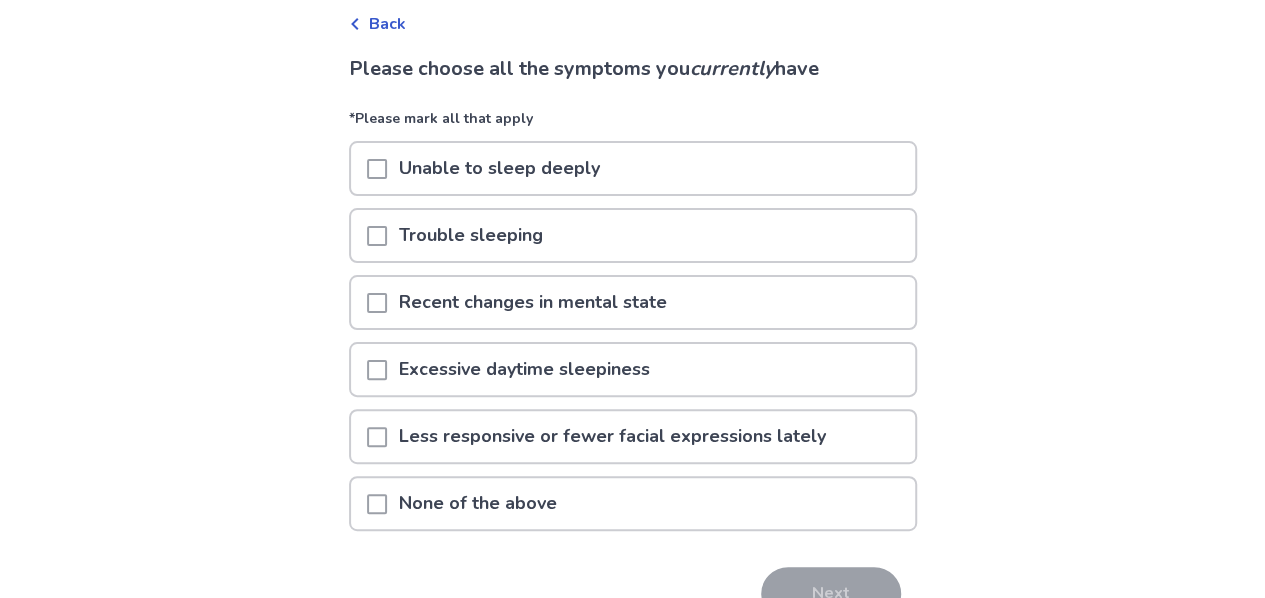 click on "Unable to sleep deeply" at bounding box center [633, 168] 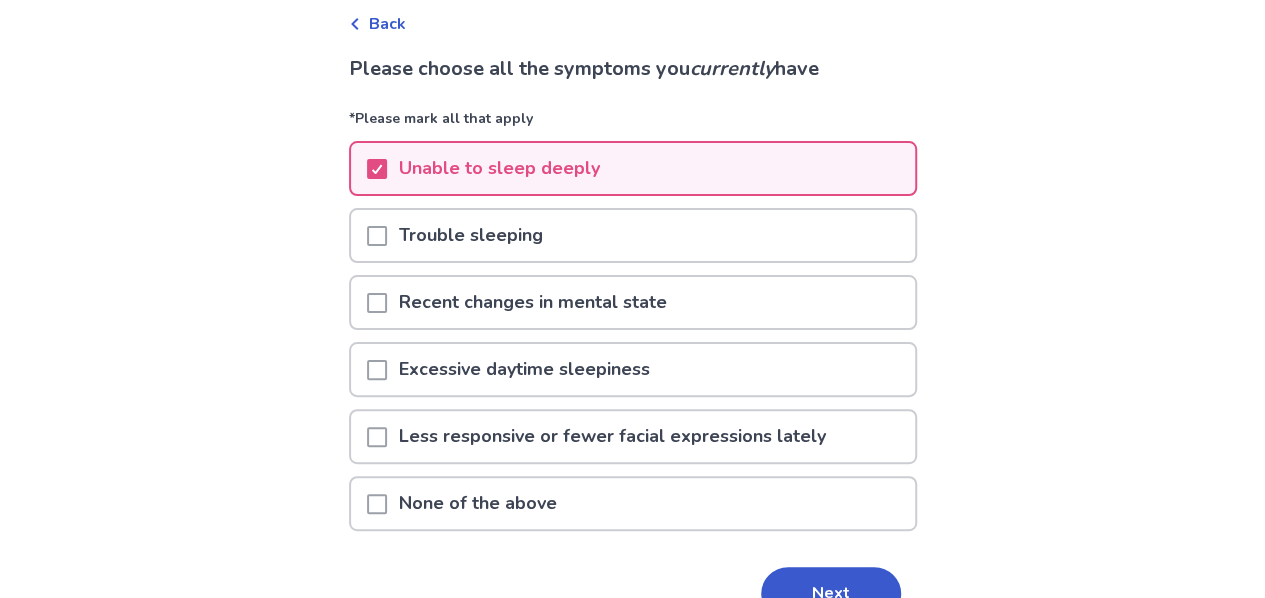 scroll, scrollTop: 180, scrollLeft: 0, axis: vertical 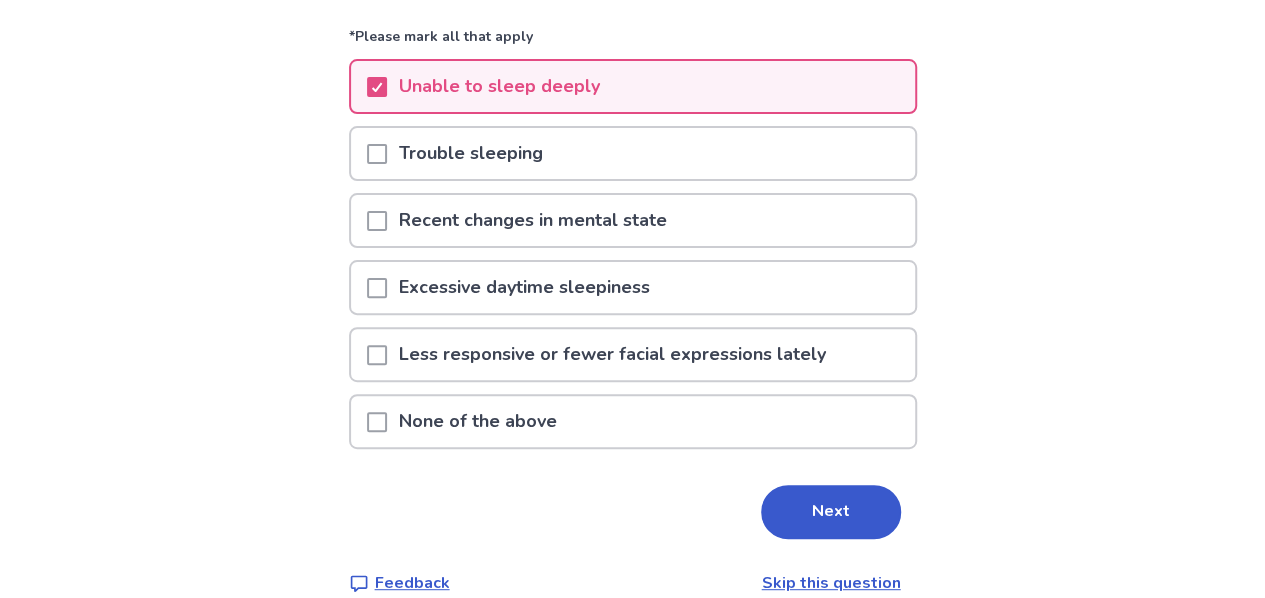 click on "Recent changes in mental state" at bounding box center [533, 220] 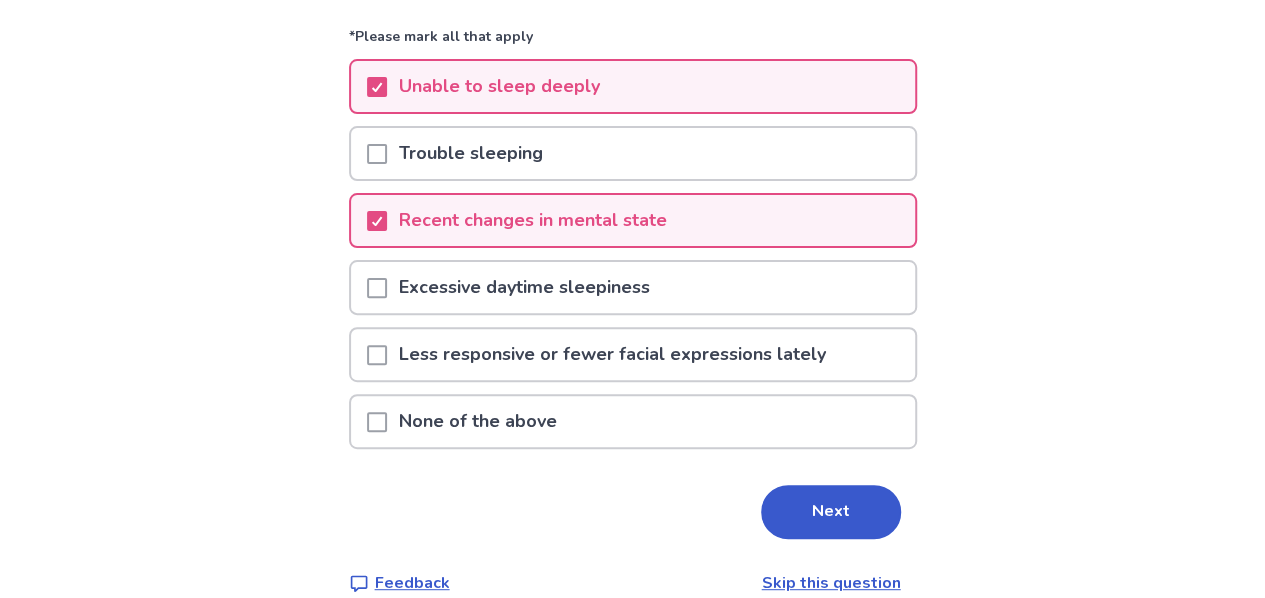 click on "Excessive daytime sleepiness" at bounding box center [524, 287] 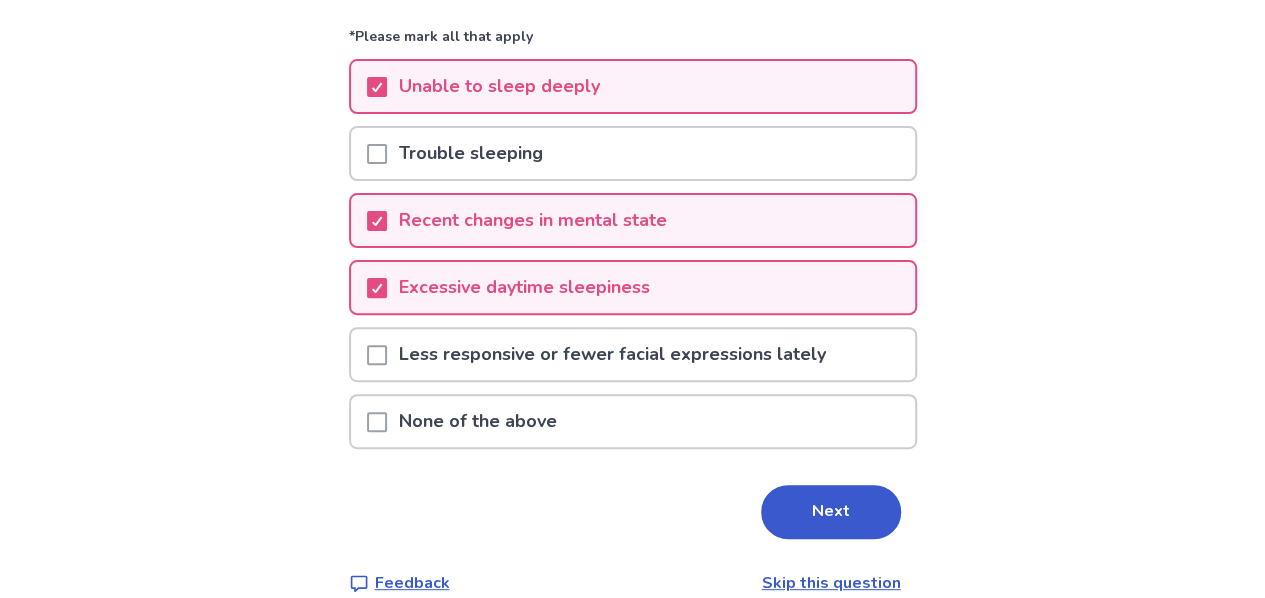 click on "Less responsive or fewer facial expressions lately" at bounding box center (612, 354) 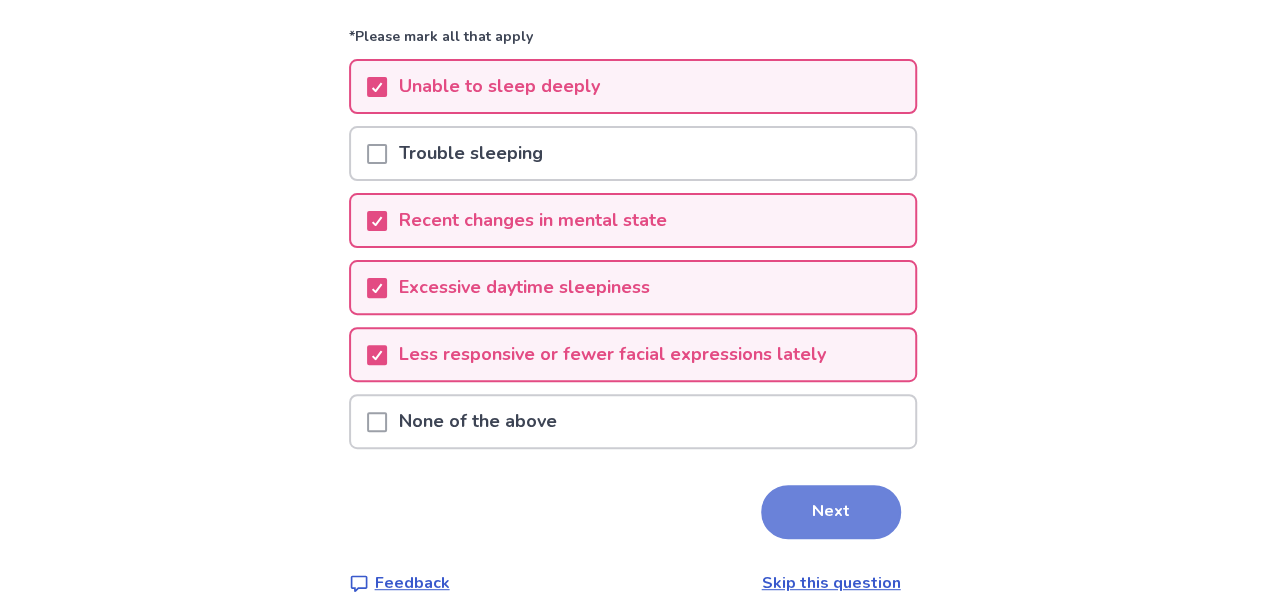click on "Next" at bounding box center (831, 512) 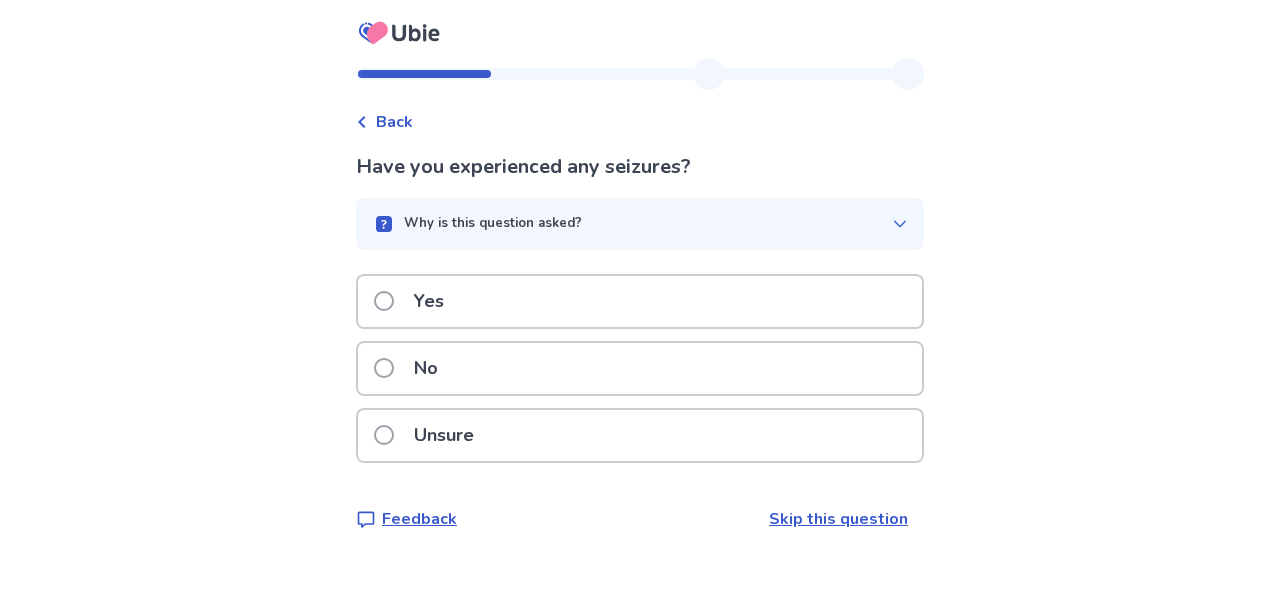 click on "No" at bounding box center (426, 368) 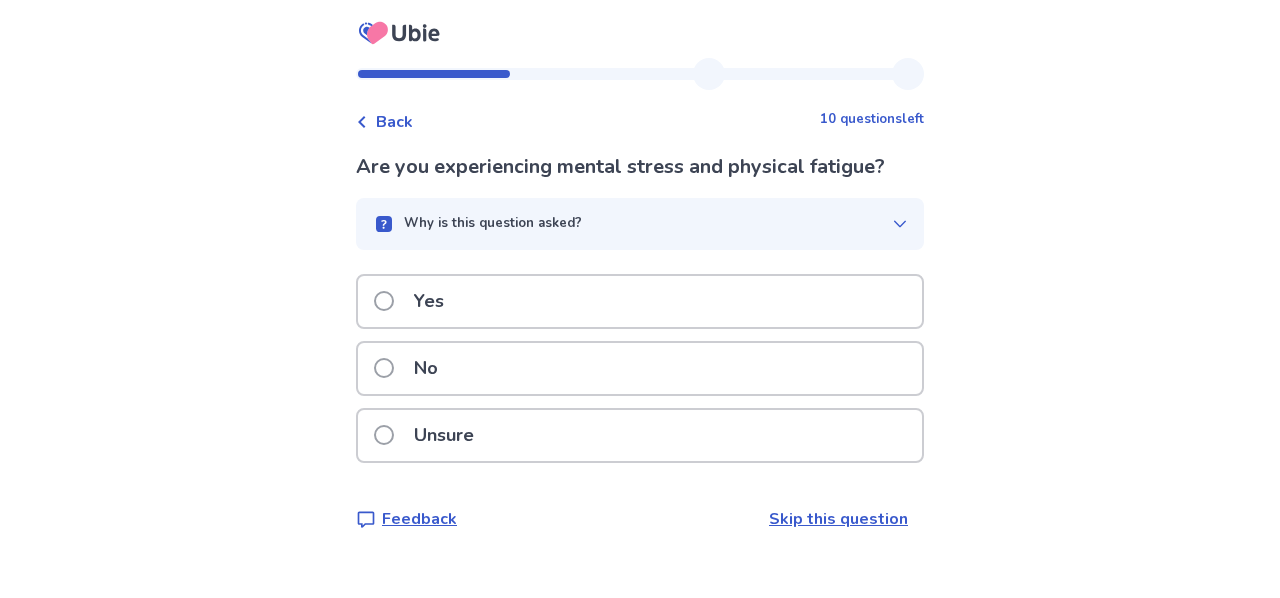 click on "Yes" at bounding box center (640, 301) 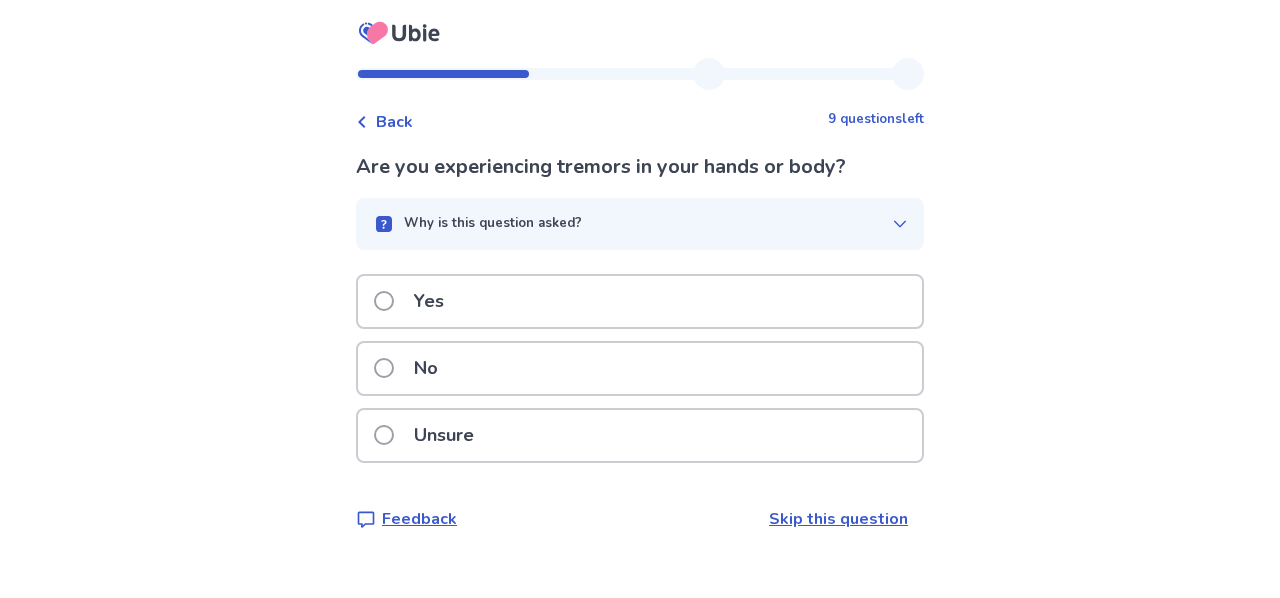 click on "Unsure" at bounding box center (640, 435) 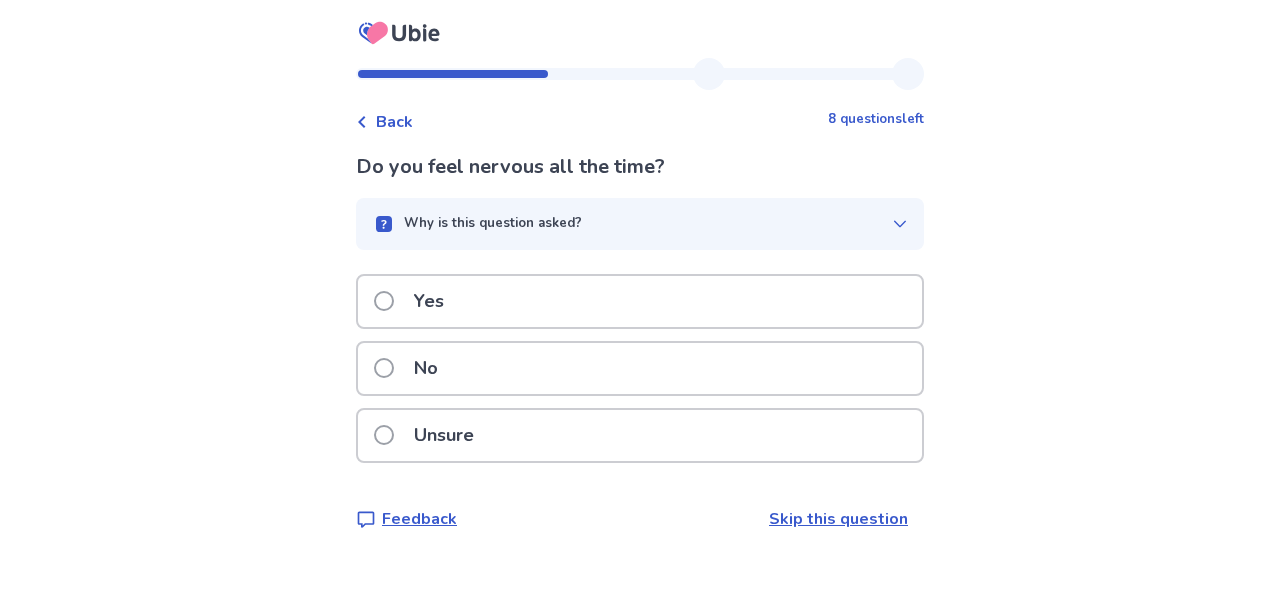 click on "Yes" at bounding box center [640, 301] 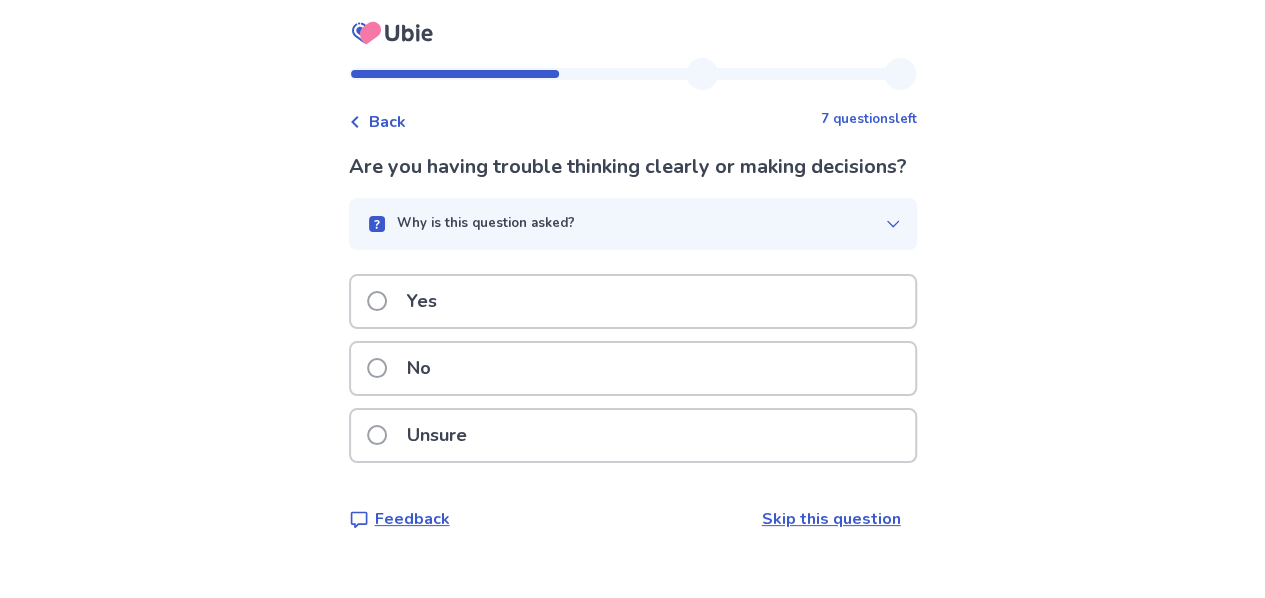 click on "Yes" at bounding box center (633, 301) 